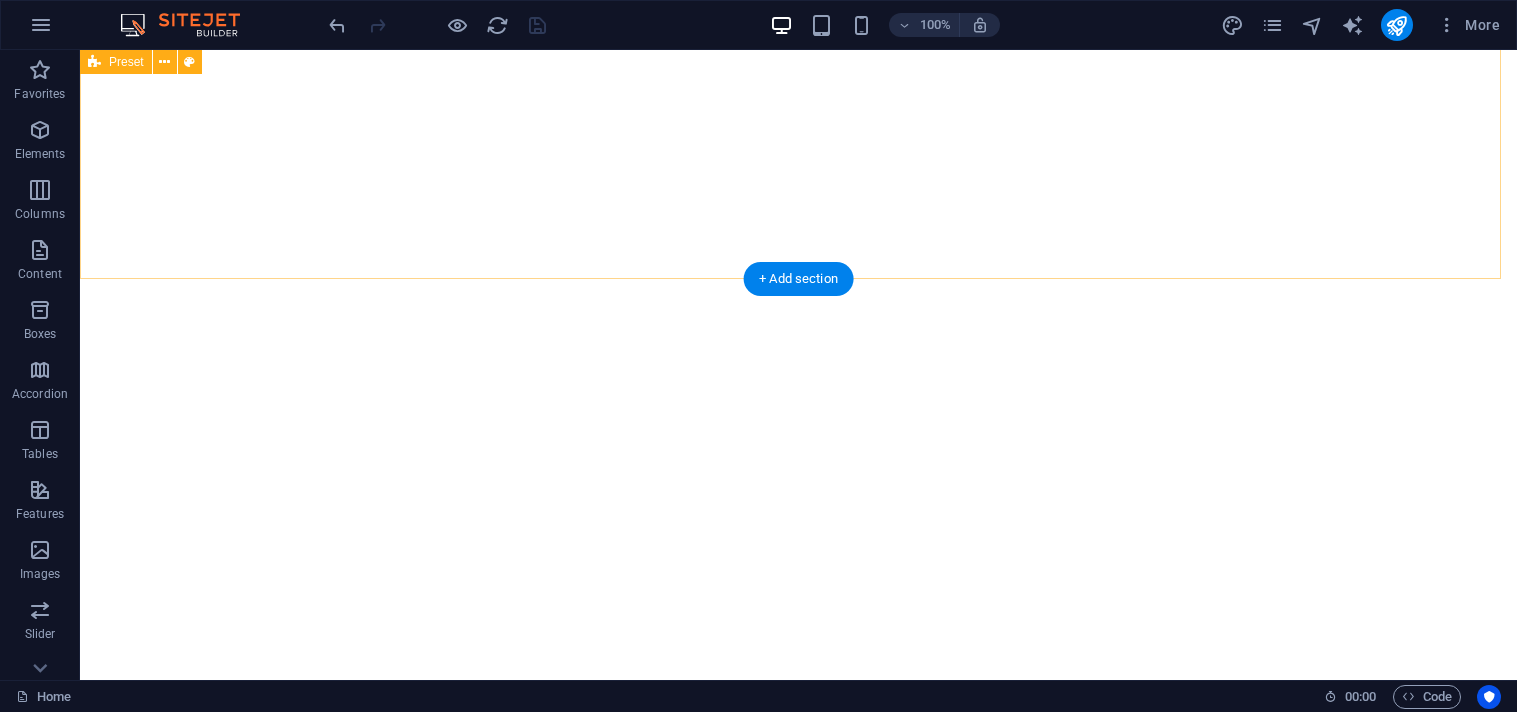 scroll, scrollTop: 0, scrollLeft: 0, axis: both 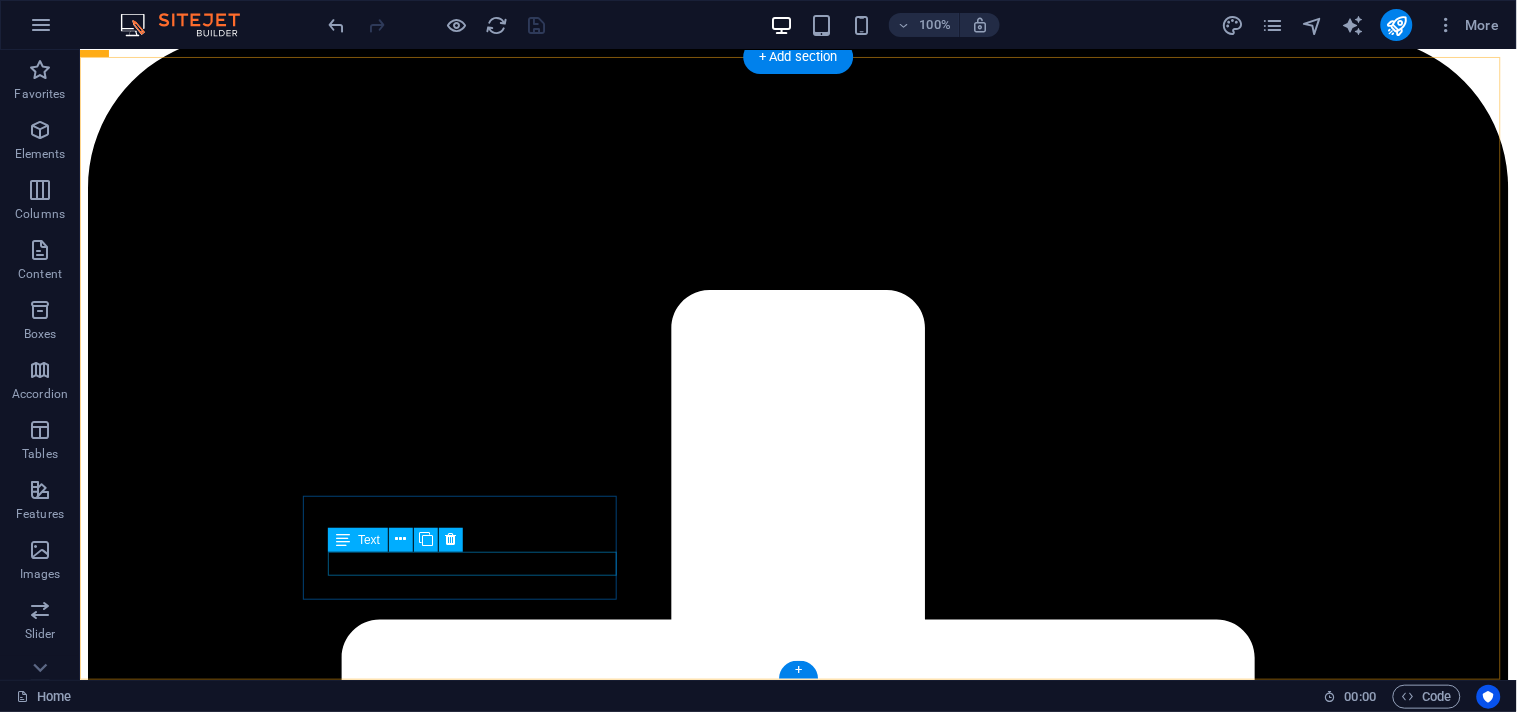 click on "Facebook" at bounding box center (797, 15381) 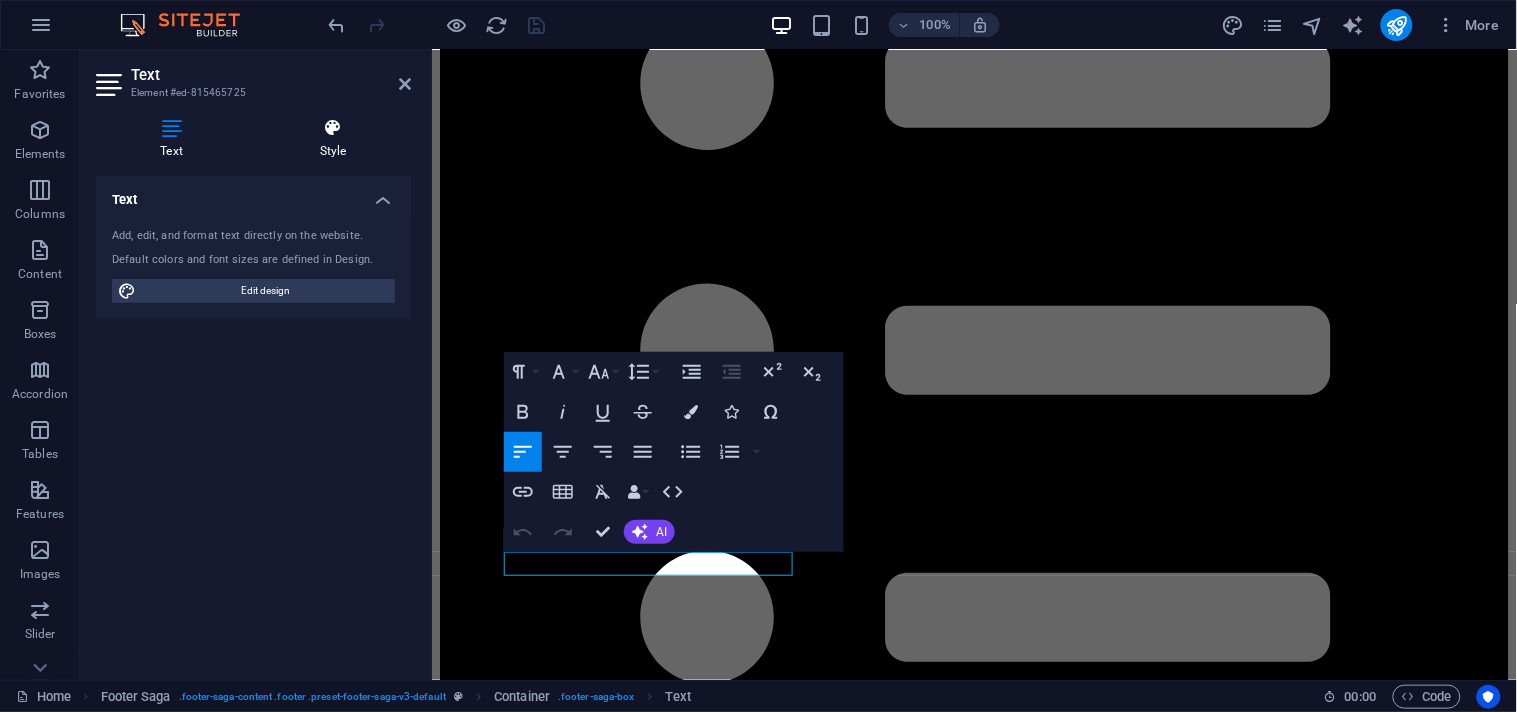 click at bounding box center [333, 128] 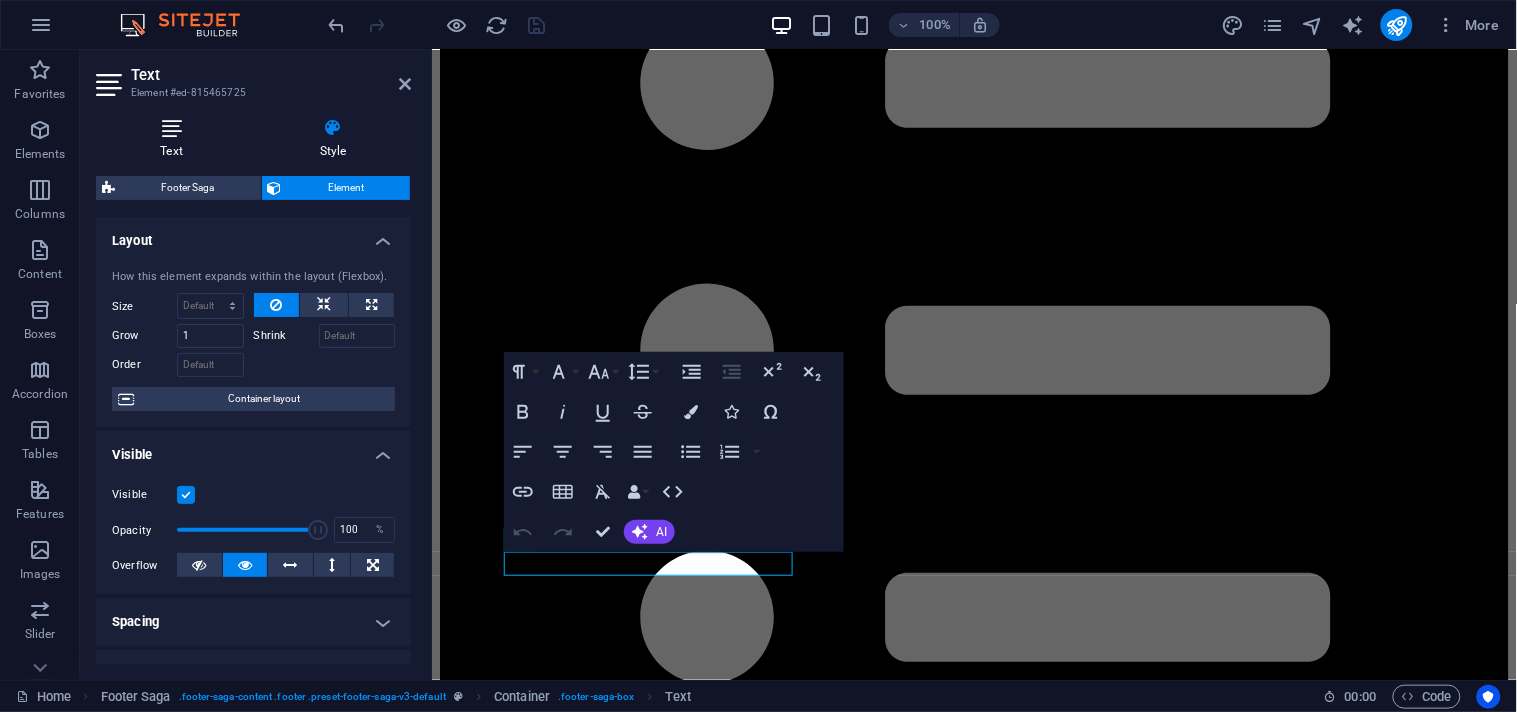 click at bounding box center [171, 128] 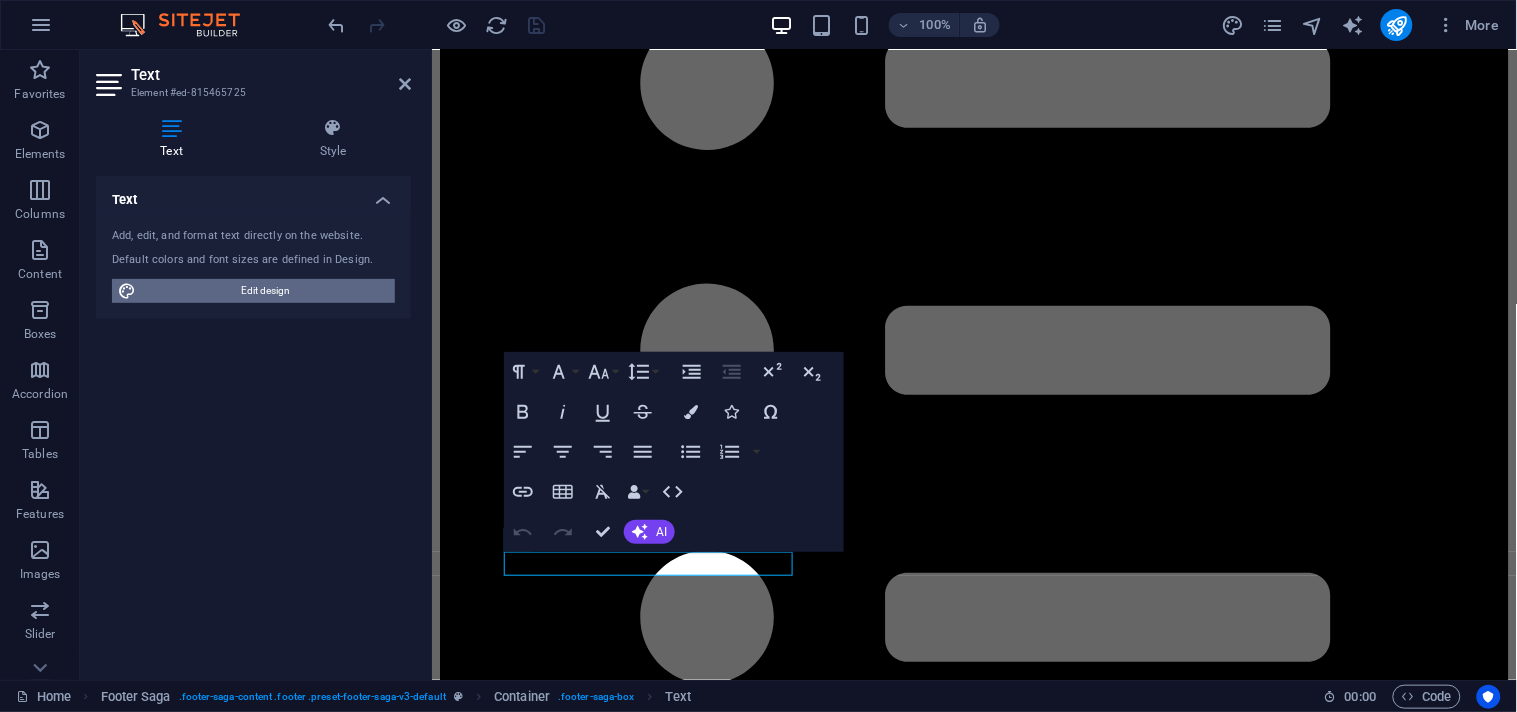 click on "Edit design" at bounding box center (265, 291) 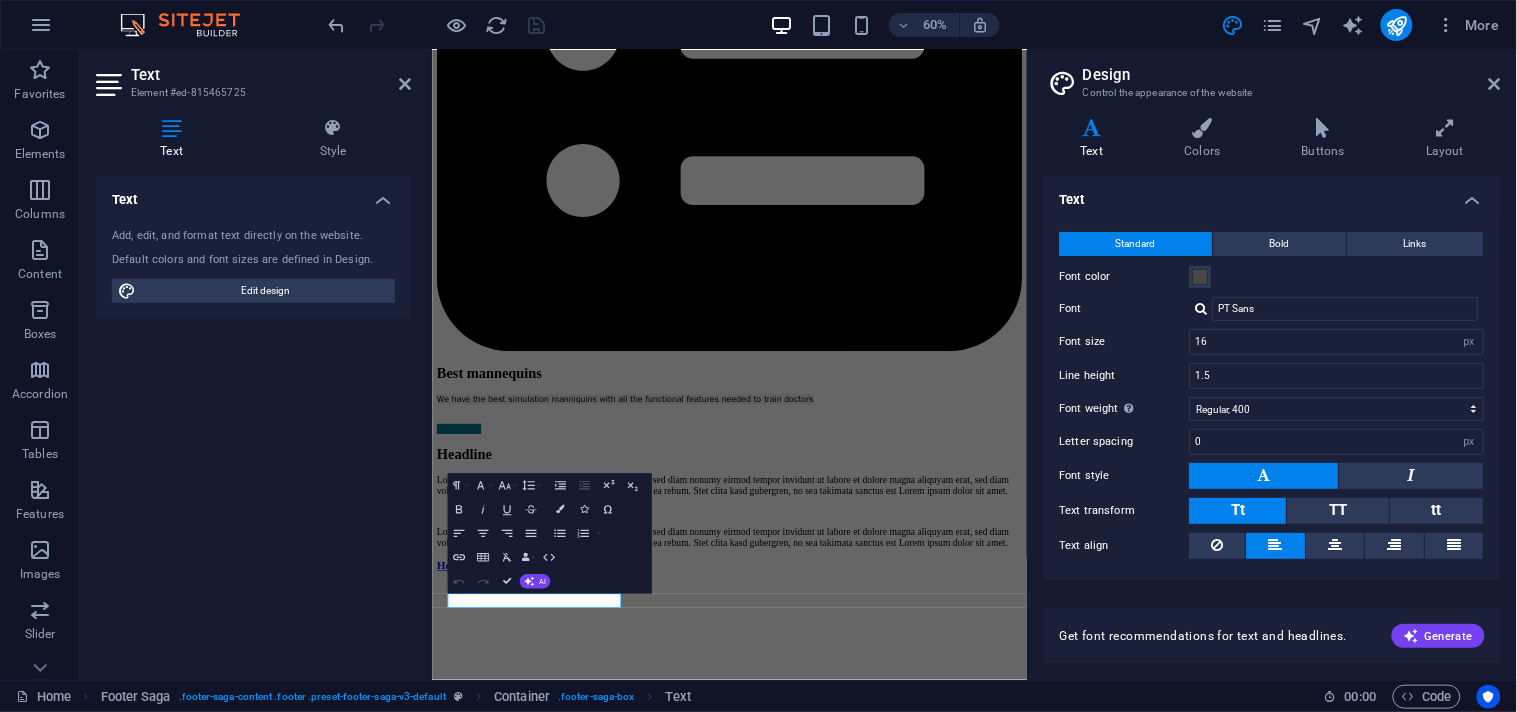 scroll, scrollTop: 11113, scrollLeft: 0, axis: vertical 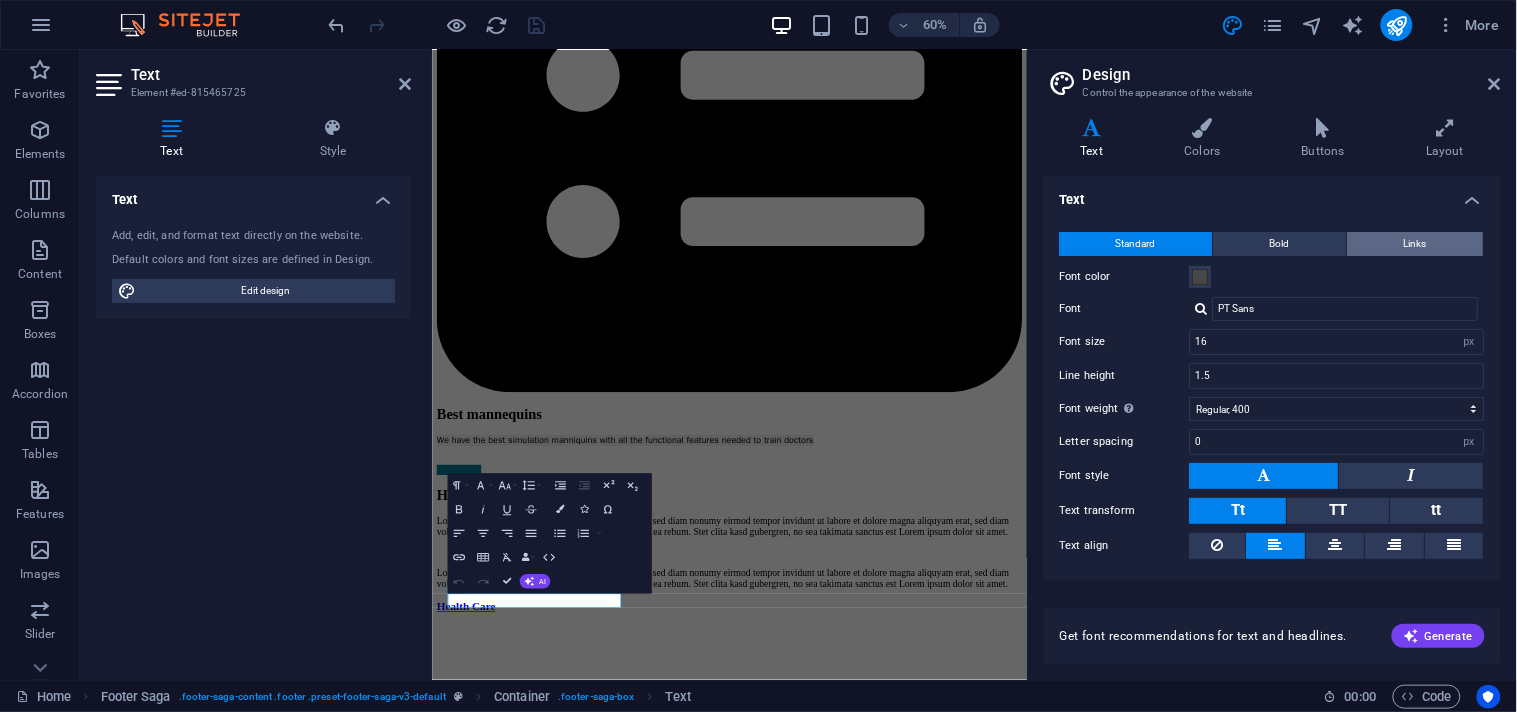 click on "Links" at bounding box center [1416, 244] 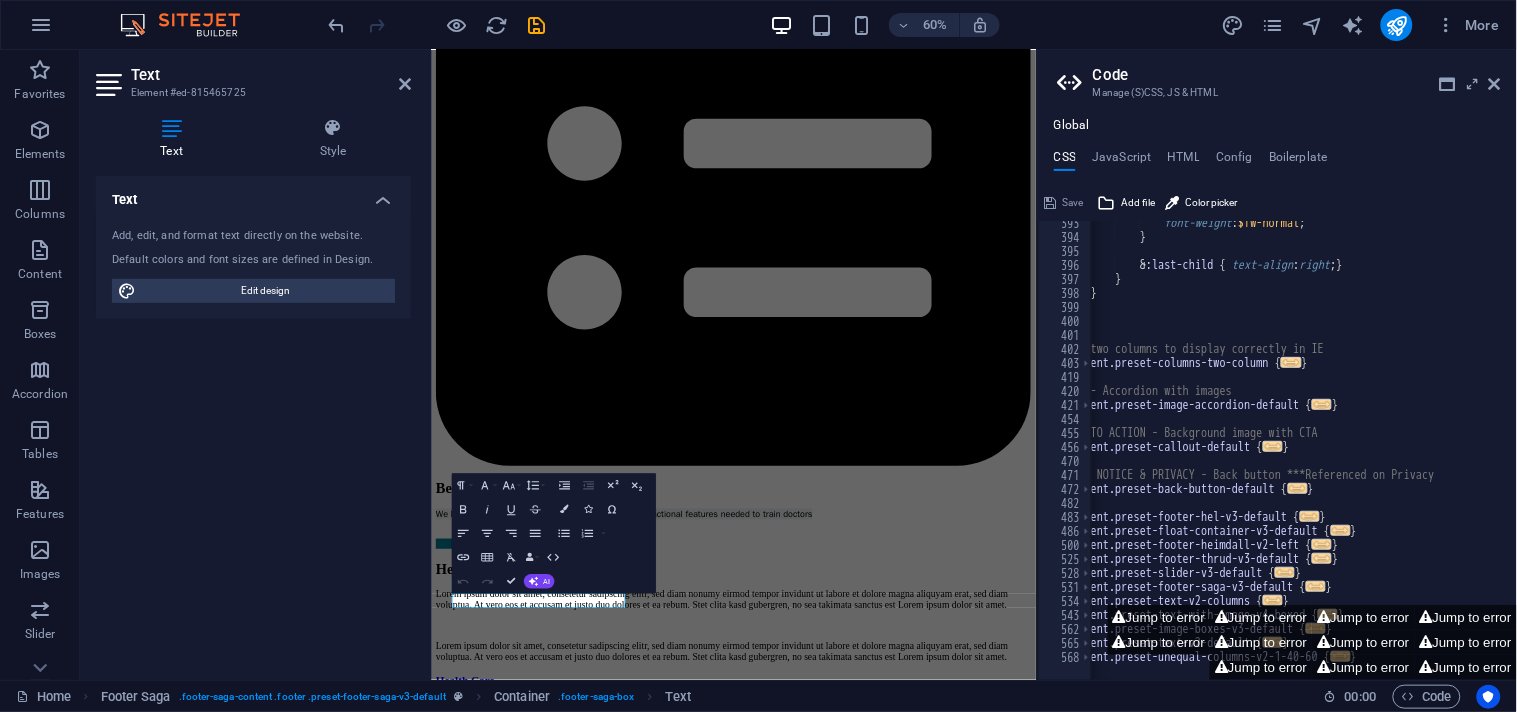 scroll, scrollTop: 1586, scrollLeft: 0, axis: vertical 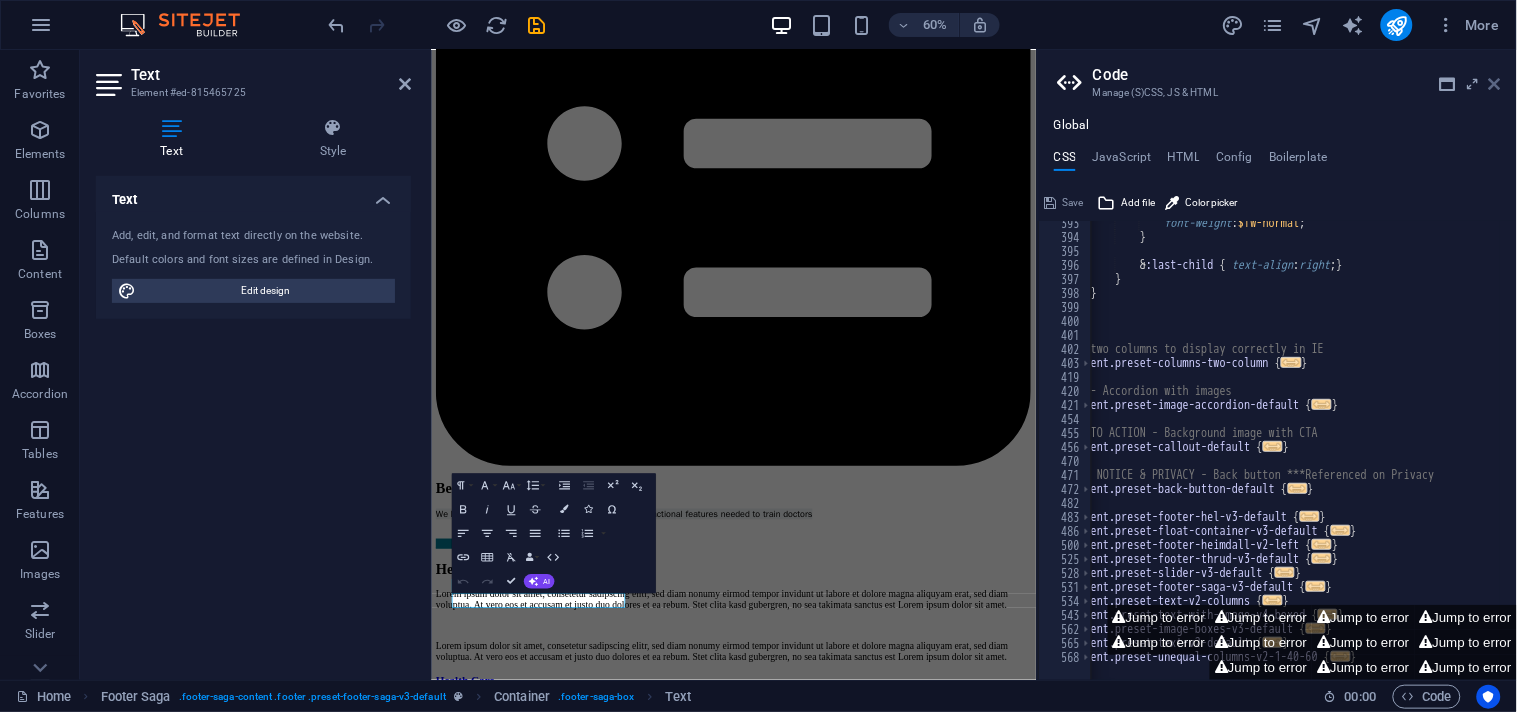 drag, startPoint x: 1492, startPoint y: 85, endPoint x: 1001, endPoint y: 60, distance: 491.63605 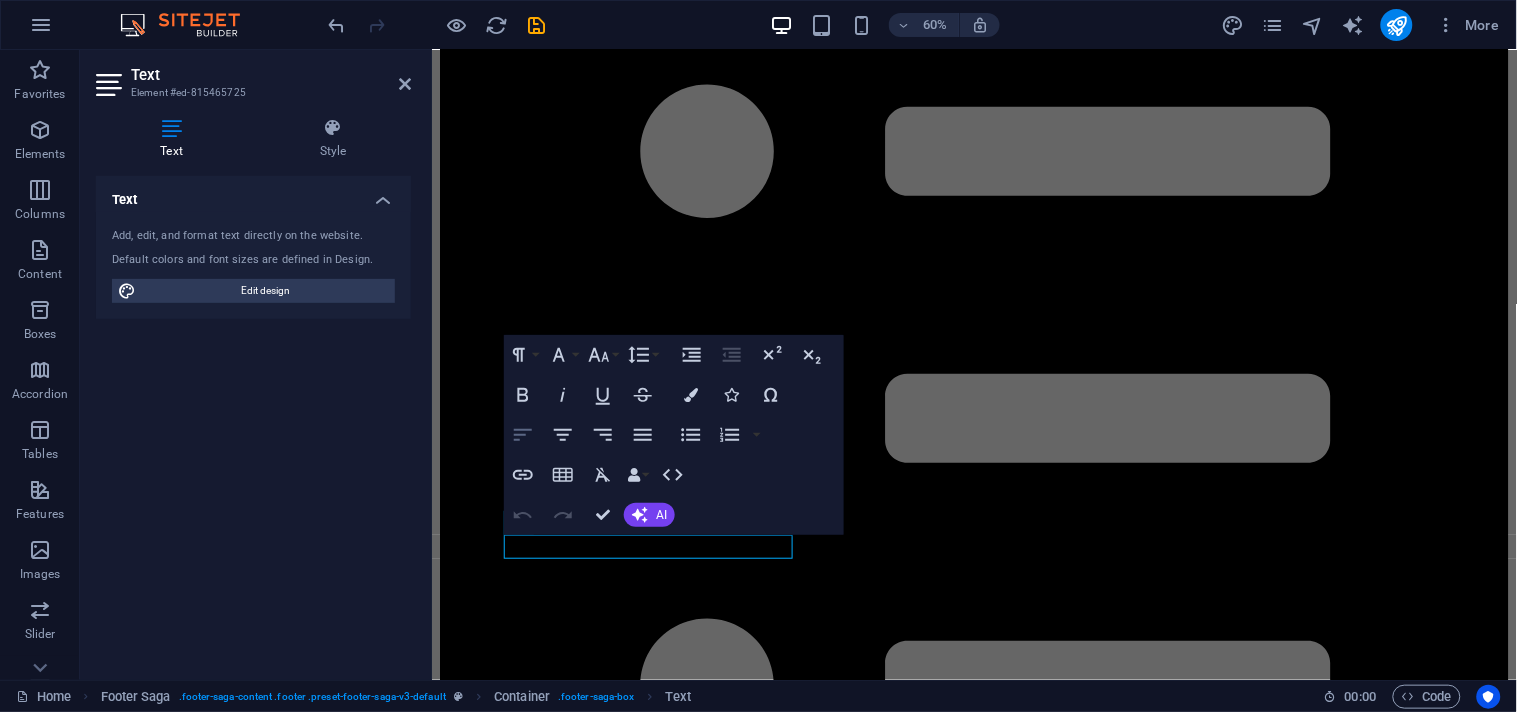 scroll, scrollTop: 11197, scrollLeft: 0, axis: vertical 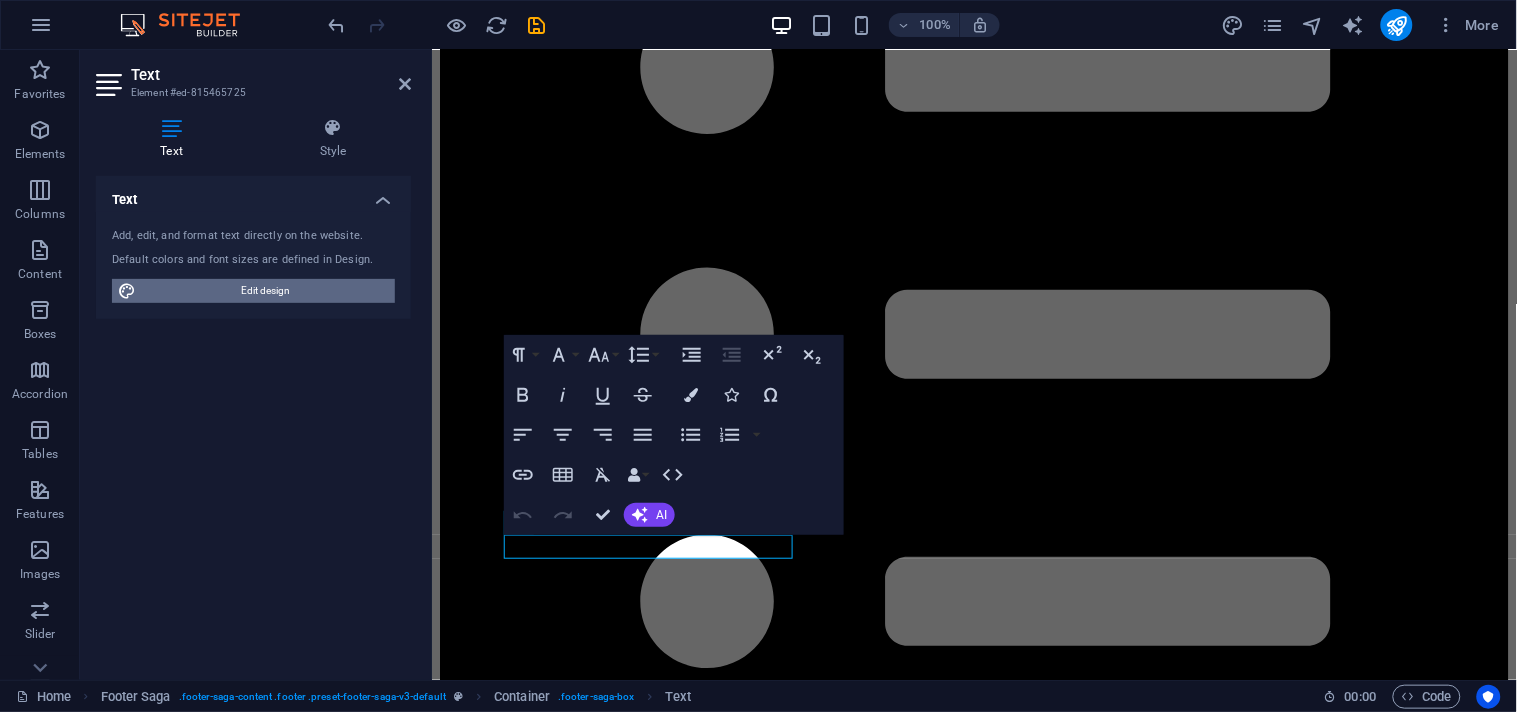 click on "Edit design" at bounding box center (265, 291) 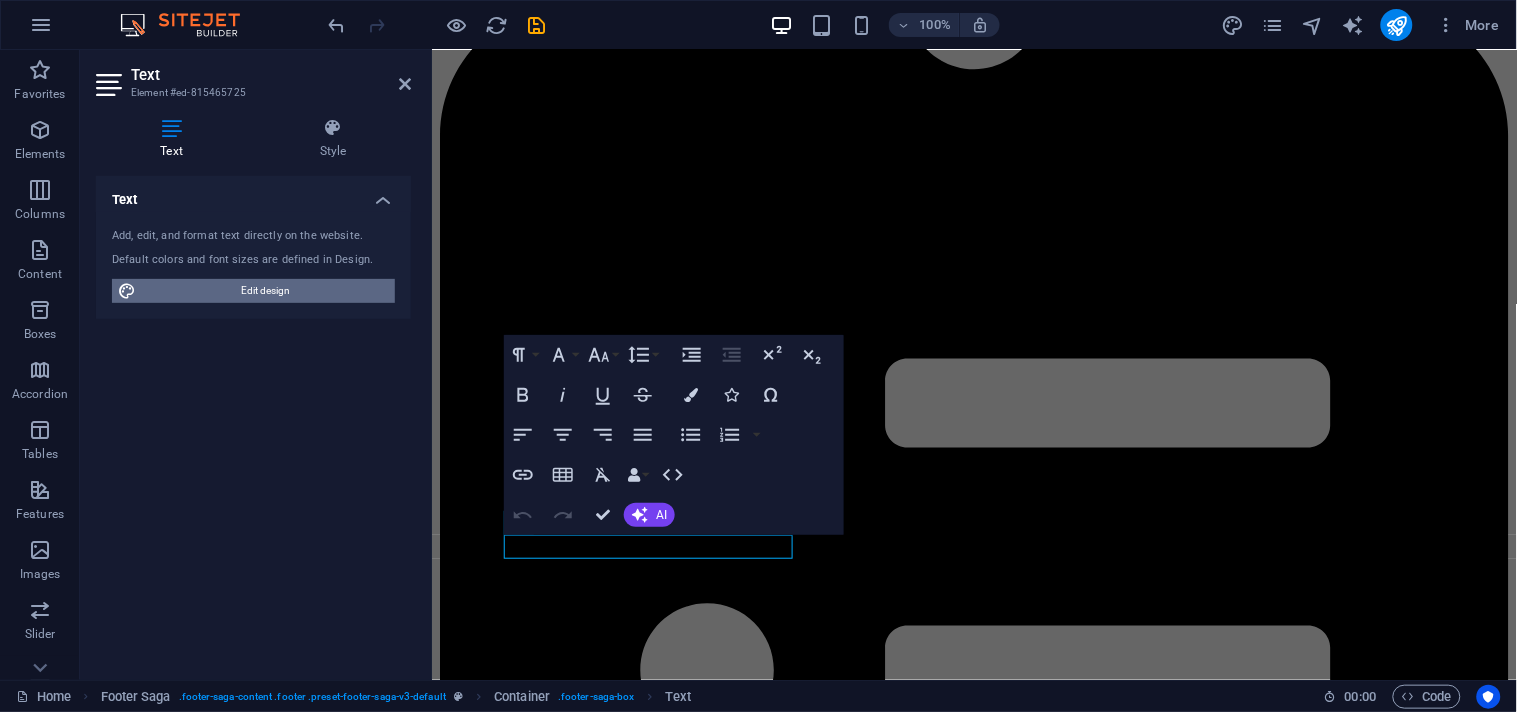 select on "ease-in-out" 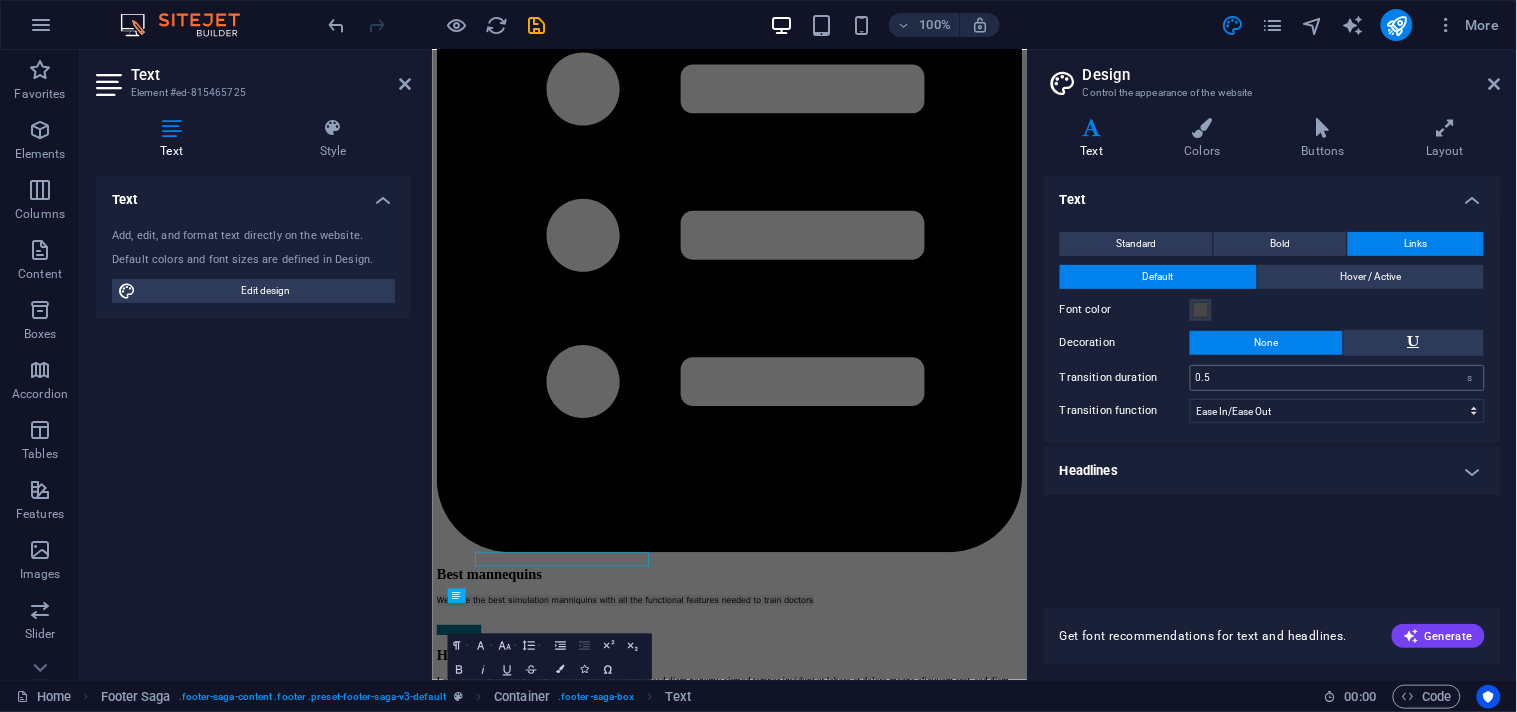 scroll, scrollTop: 11113, scrollLeft: 0, axis: vertical 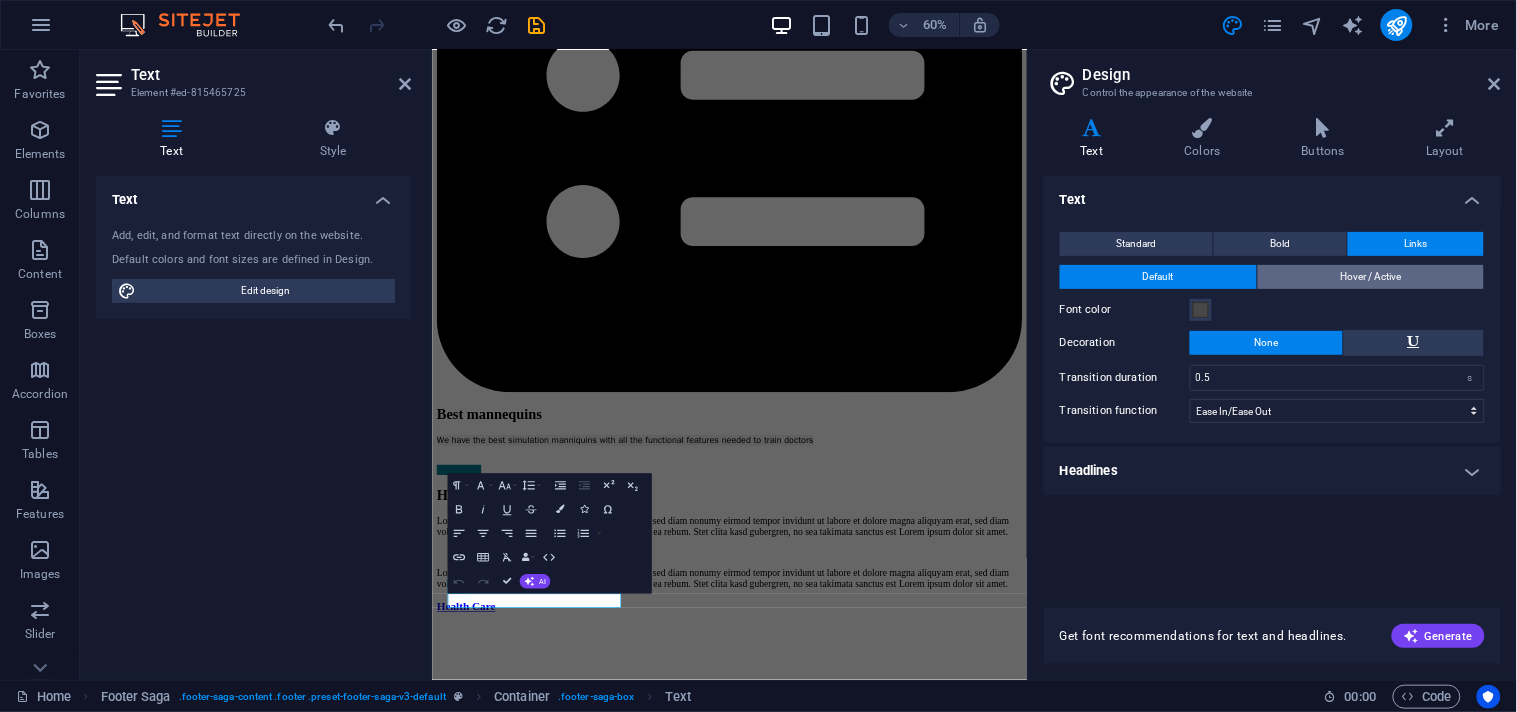 click on "Hover / Active" at bounding box center (1370, 277) 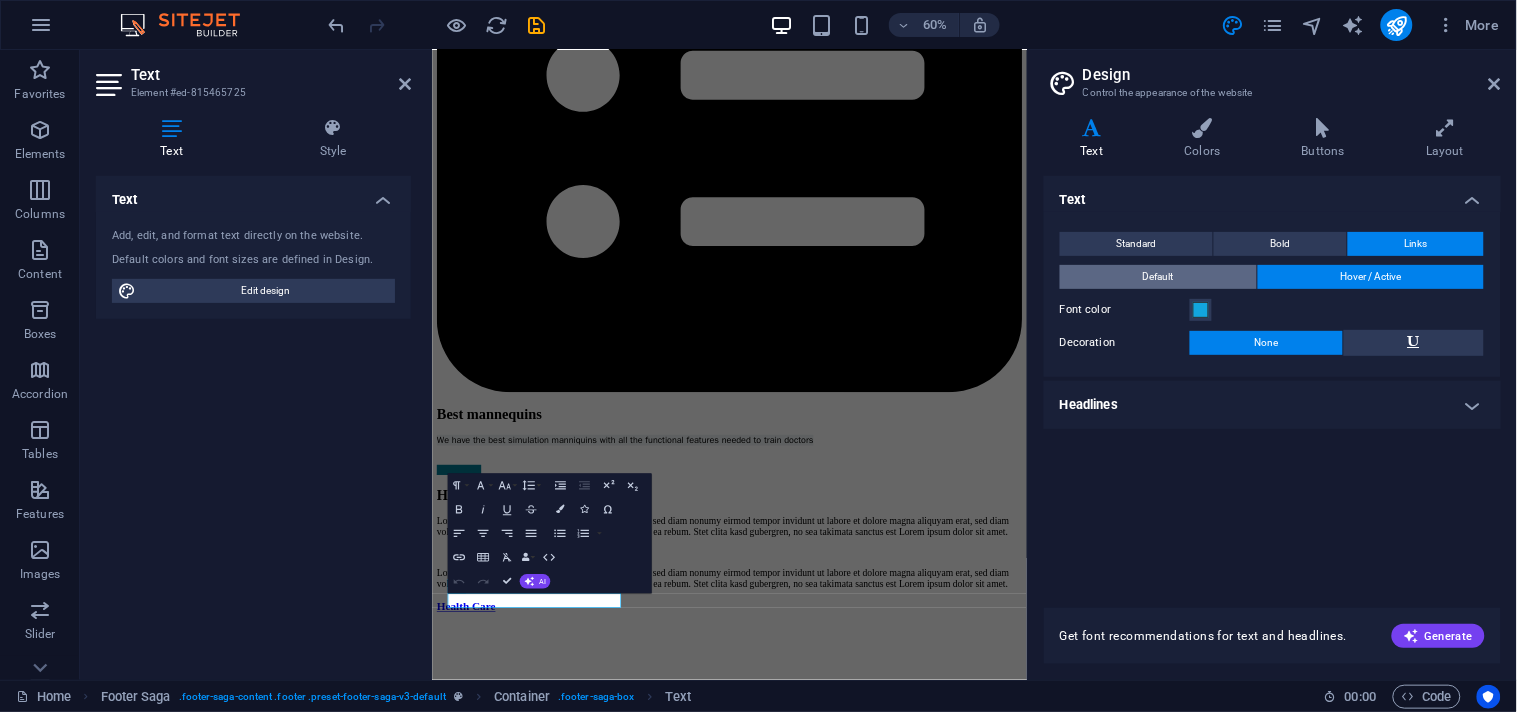 click on "Default" at bounding box center [1158, 277] 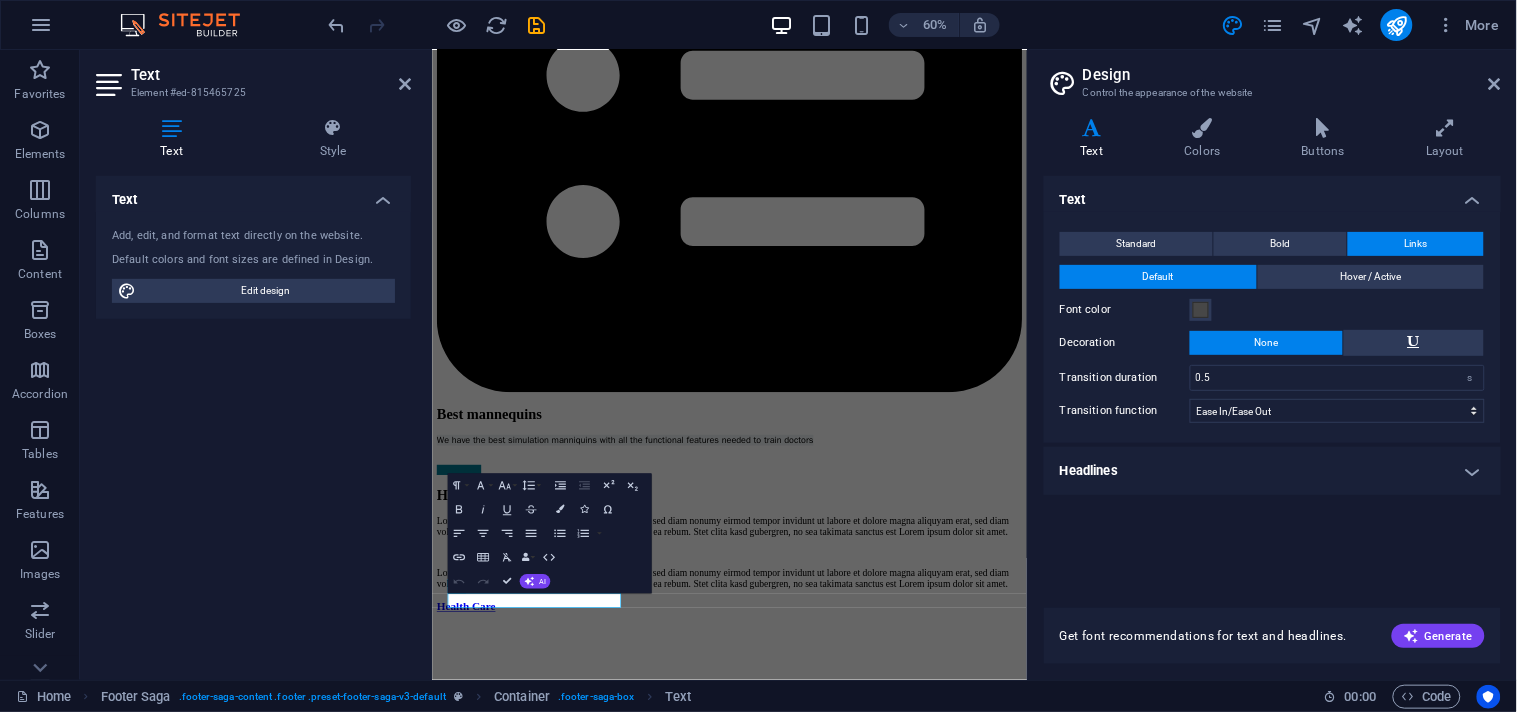 click on "Links" at bounding box center [1416, 244] 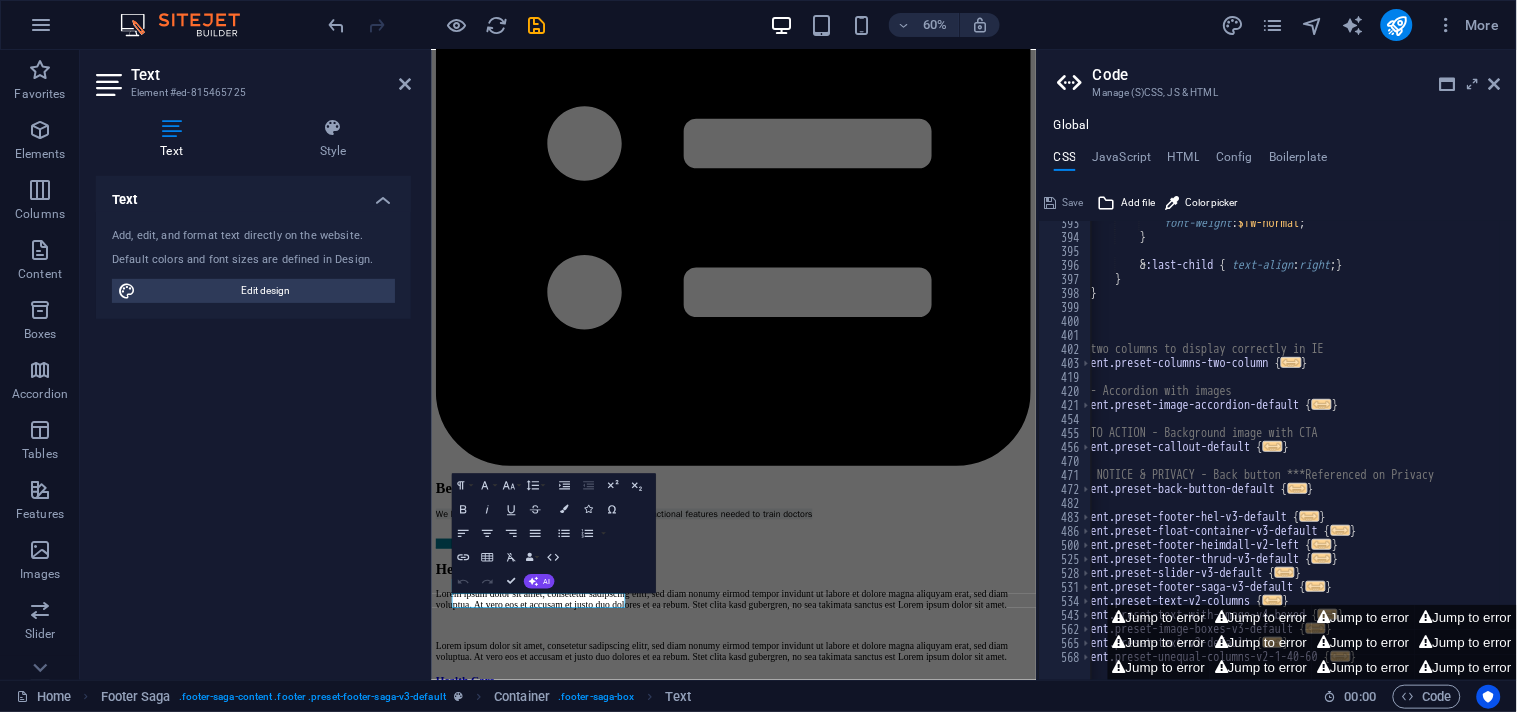 scroll, scrollTop: 1586, scrollLeft: 0, axis: vertical 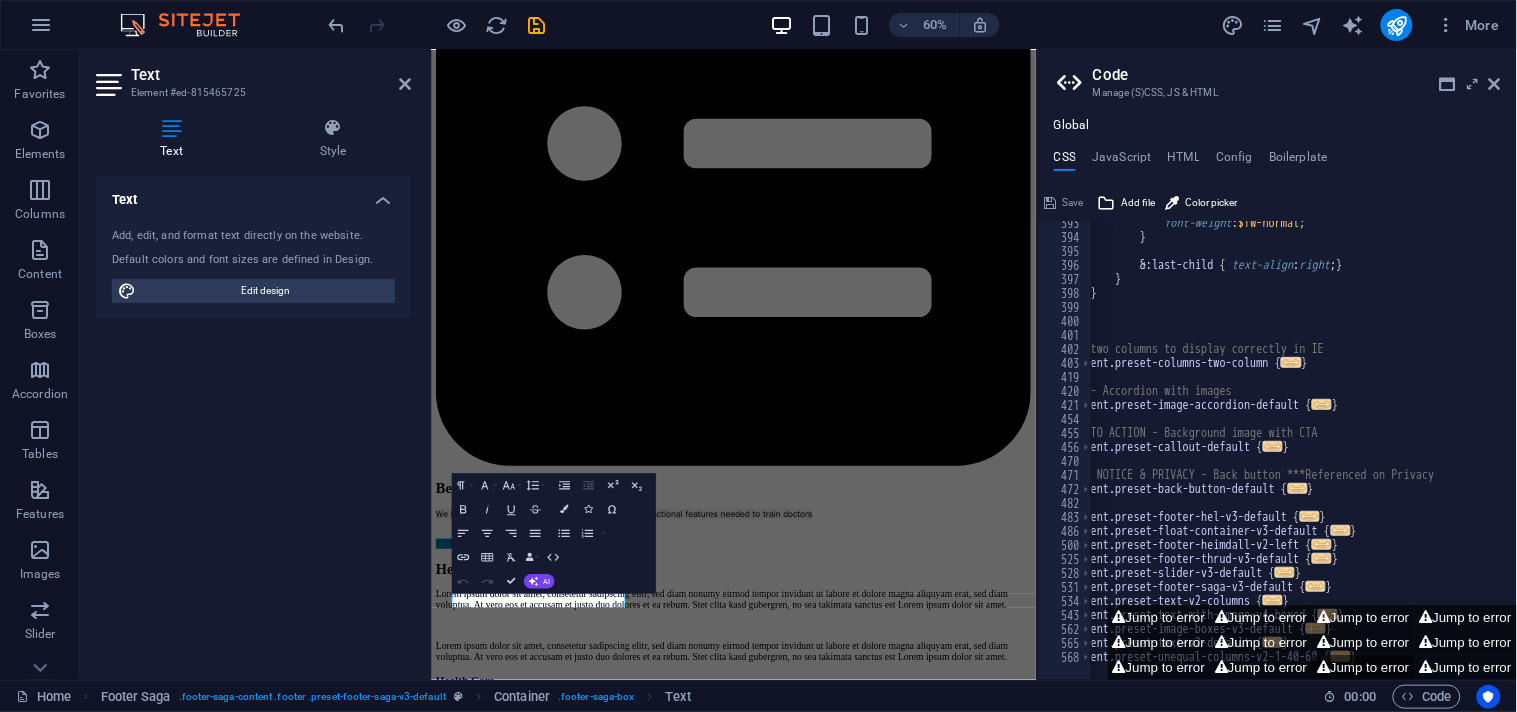 click at bounding box center [1323, 667] 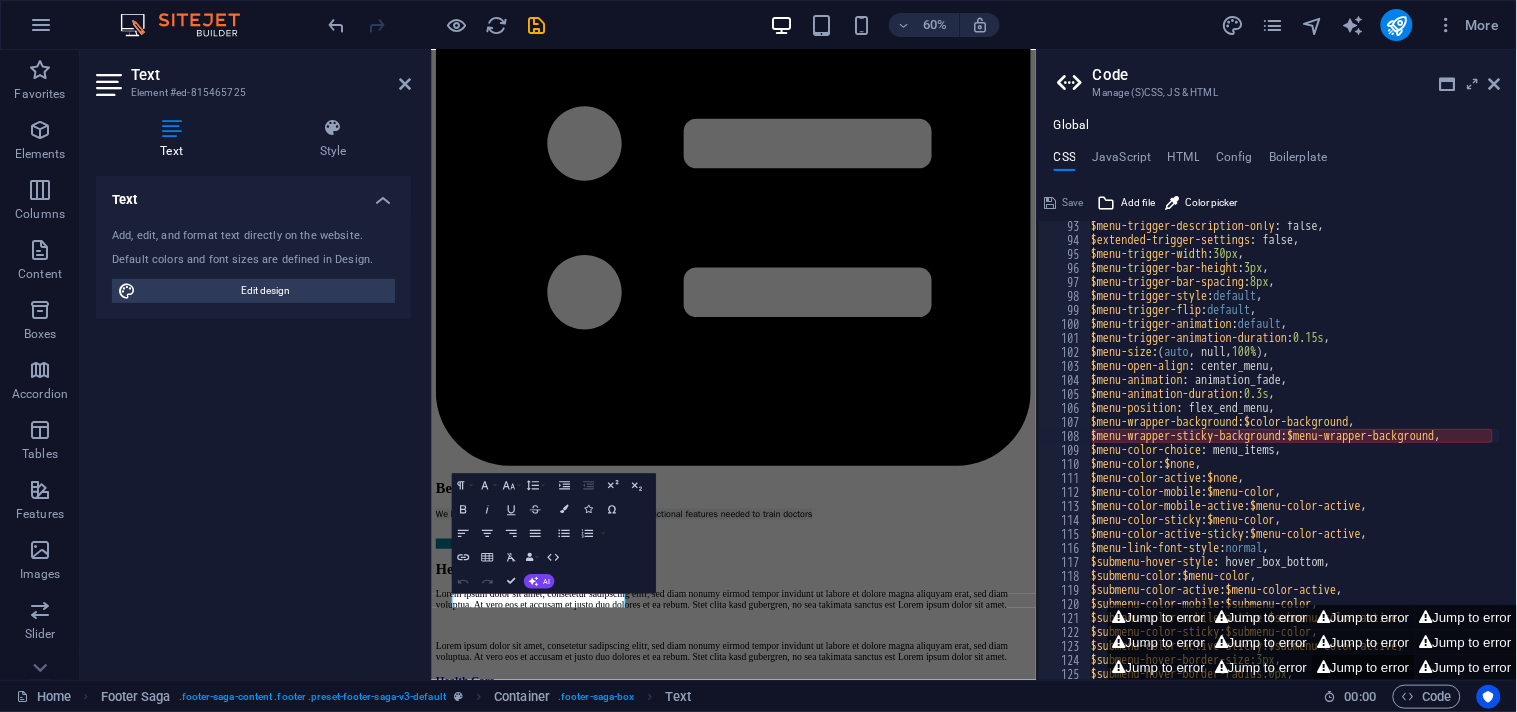 scroll, scrollTop: 1290, scrollLeft: 0, axis: vertical 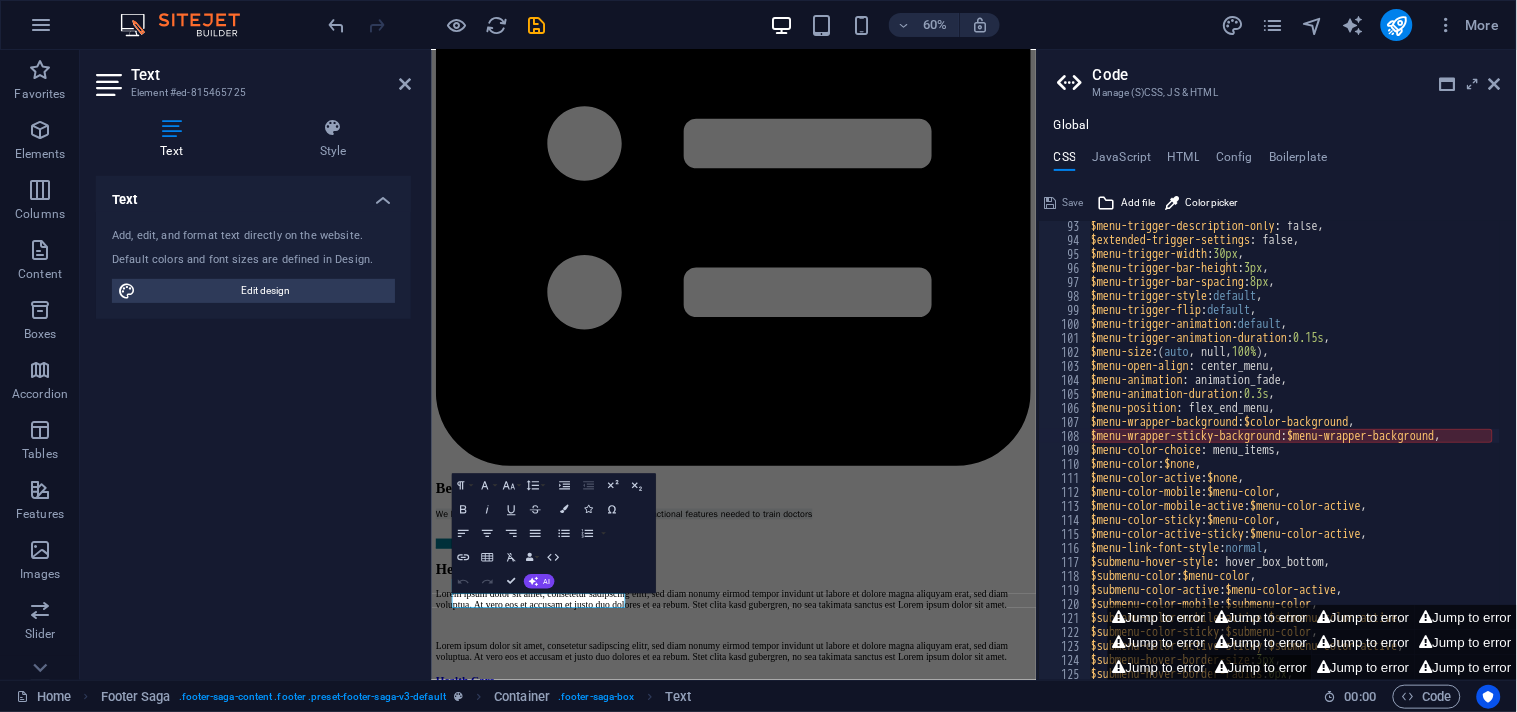 click on "Jump to error" at bounding box center [1261, 667] 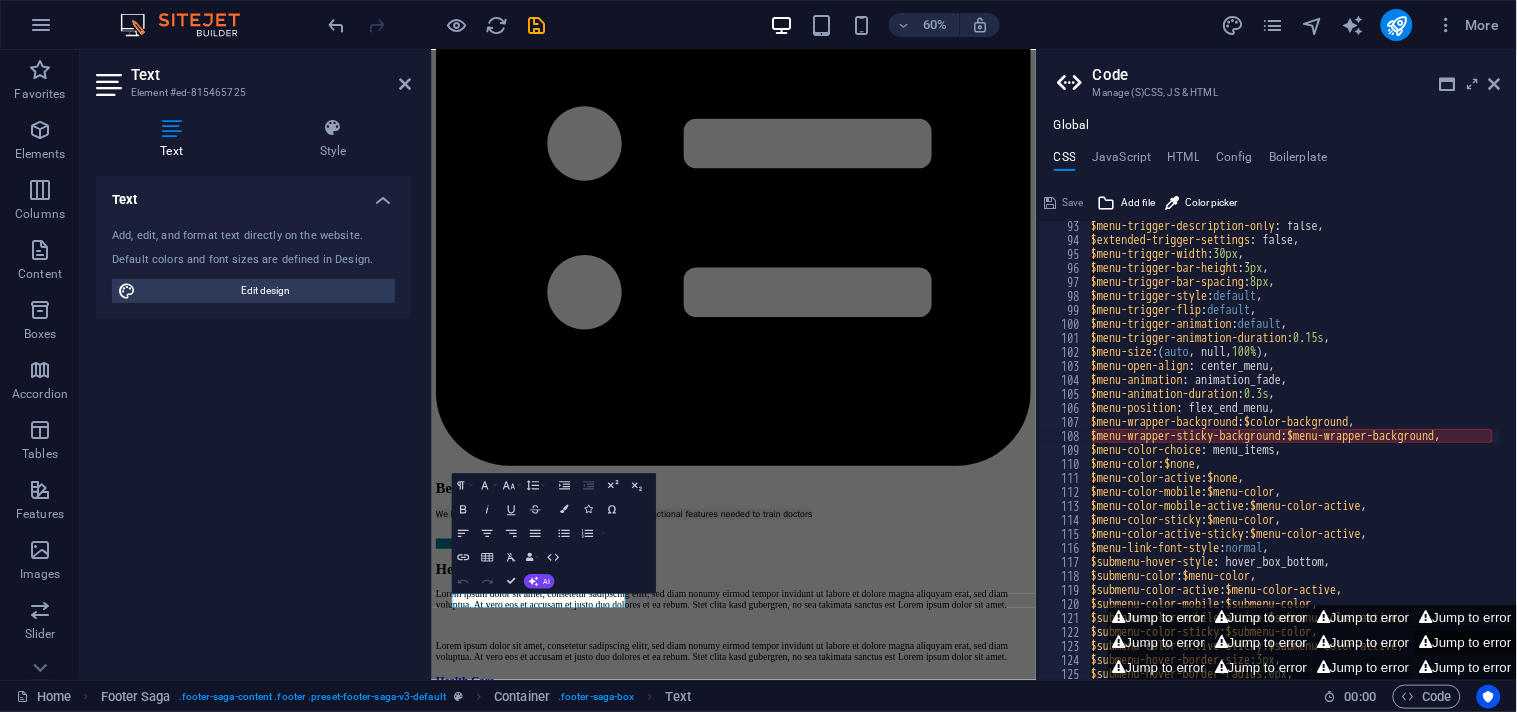 click on "Jump to error" at bounding box center [1466, 642] 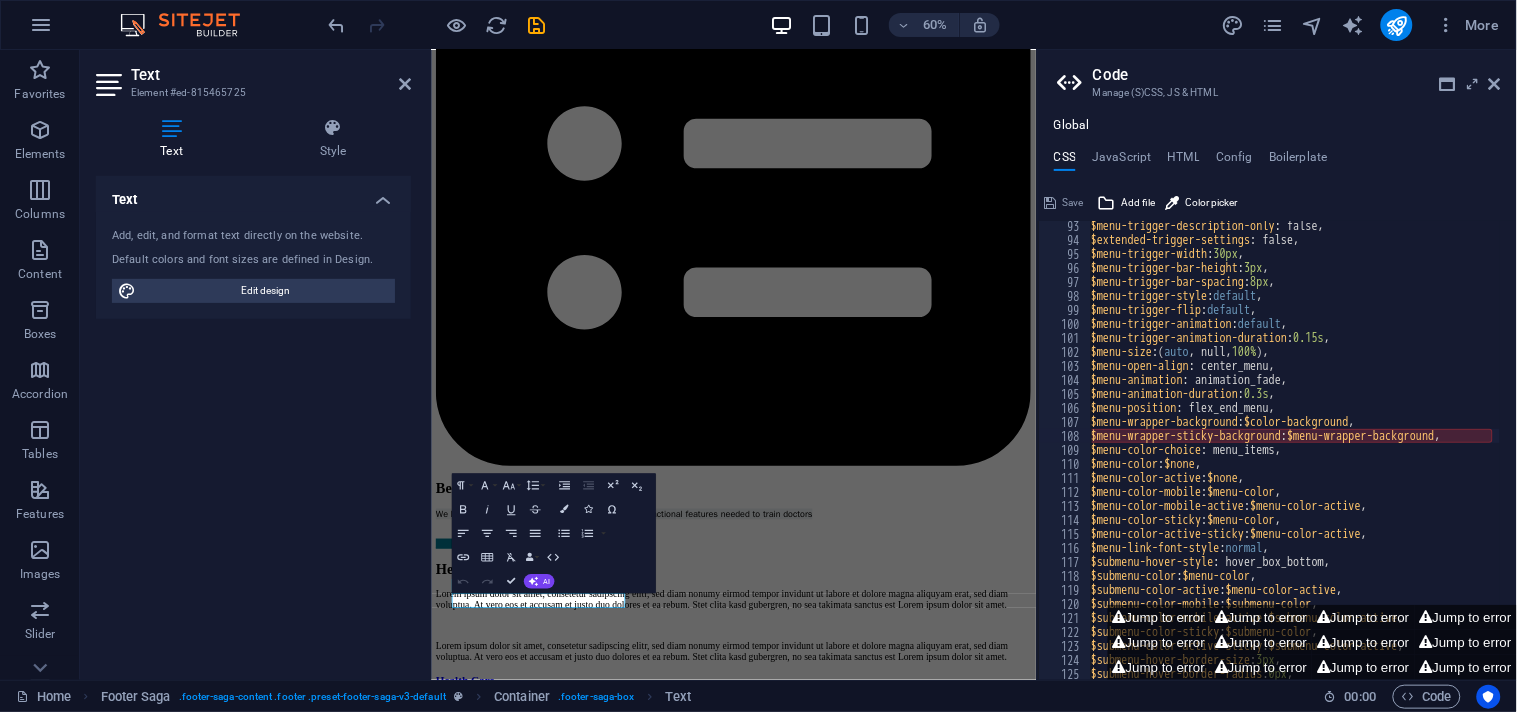 click on "Code Manage (S)CSS, JS & HTML Global CSS JavaScript HTML Config Boilerplate $menu-wrapper-sticky-background: $menu-wrapper-background, 93 94 95 96 97 98 99 100 101 102 103 104 105 106 107 108 109 110 111 112 113 114 115 116 117 118 119 120 121 122 123 124 125 126 127 $menu-trigger-description-only : false, $extended-trigger-settings : false, $menu-trigger-width : 30px , $menu-trigger-bar-height : 3px , $menu-trigger-bar-spacing : 8px , $menu-trigger-style : default , $menu-trigger-flip : default , $menu-trigger-animation : default , $menu-trigger-animation-duration : 0.15s , $menu-size : ( auto , null, 100% ) , $menu-open-align : center_menu, $menu-animation : animation_fade, $menu-animation-duration : 0.3s , $menu-position : flex_end_menu, $menu-wrapper-background : $color-background , $menu-wrapper-sticky-background :  :" at bounding box center [1277, 365] 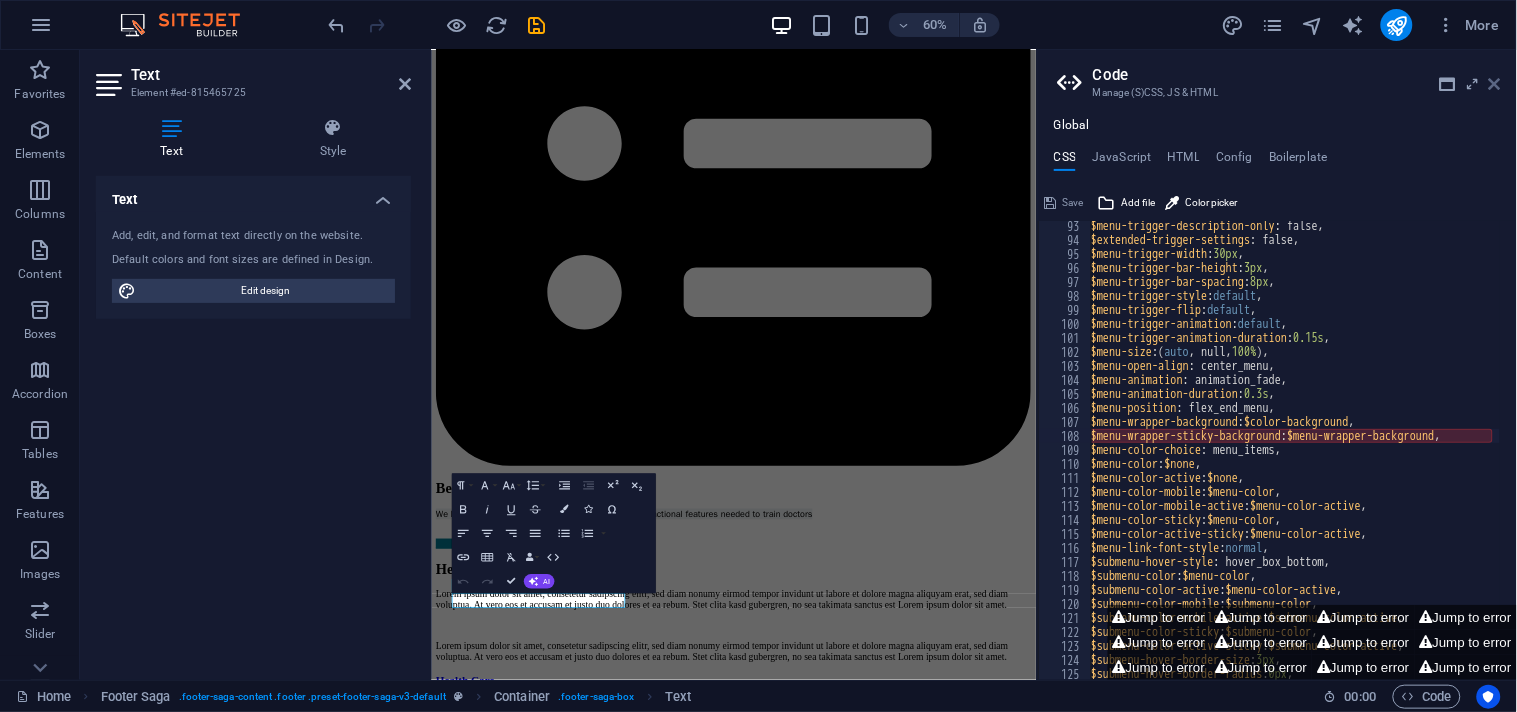 click at bounding box center (1495, 84) 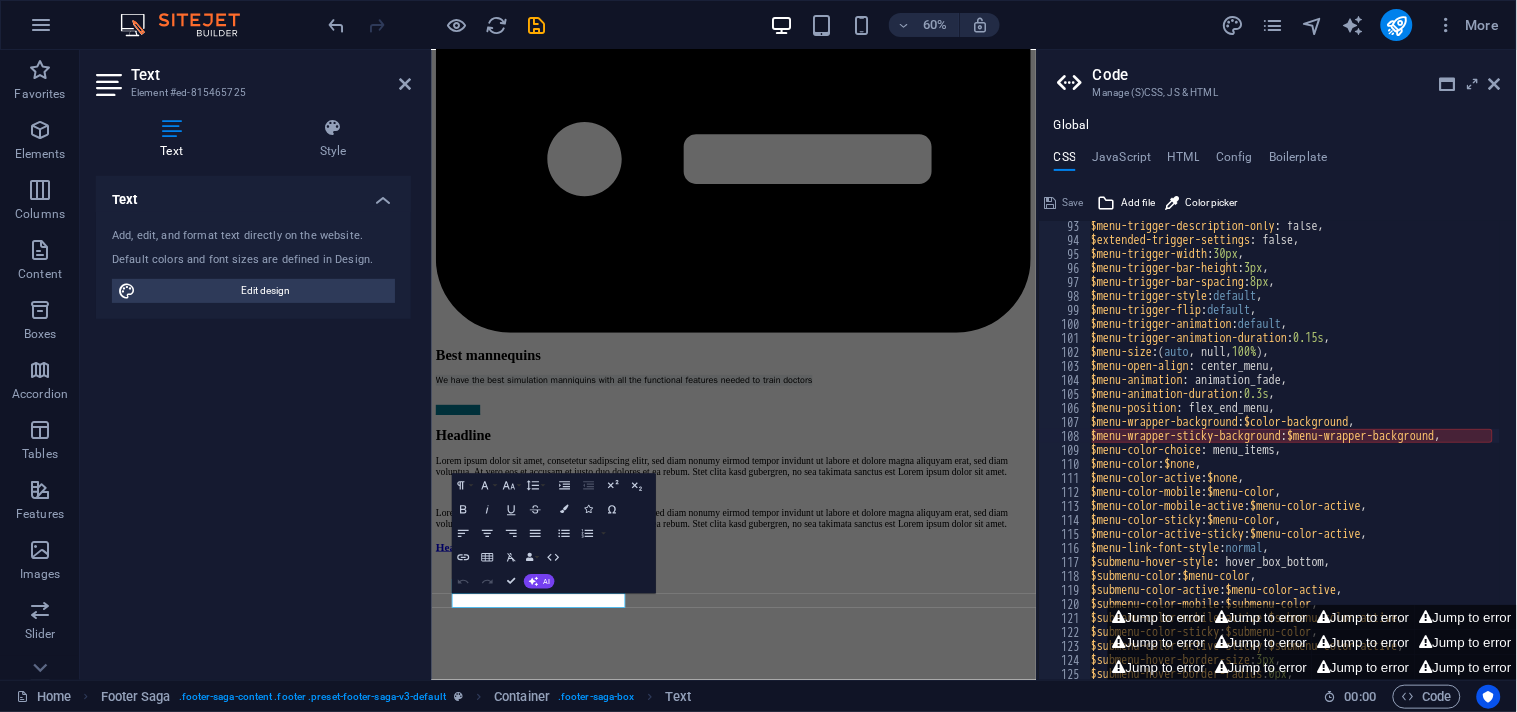 scroll, scrollTop: 11197, scrollLeft: 0, axis: vertical 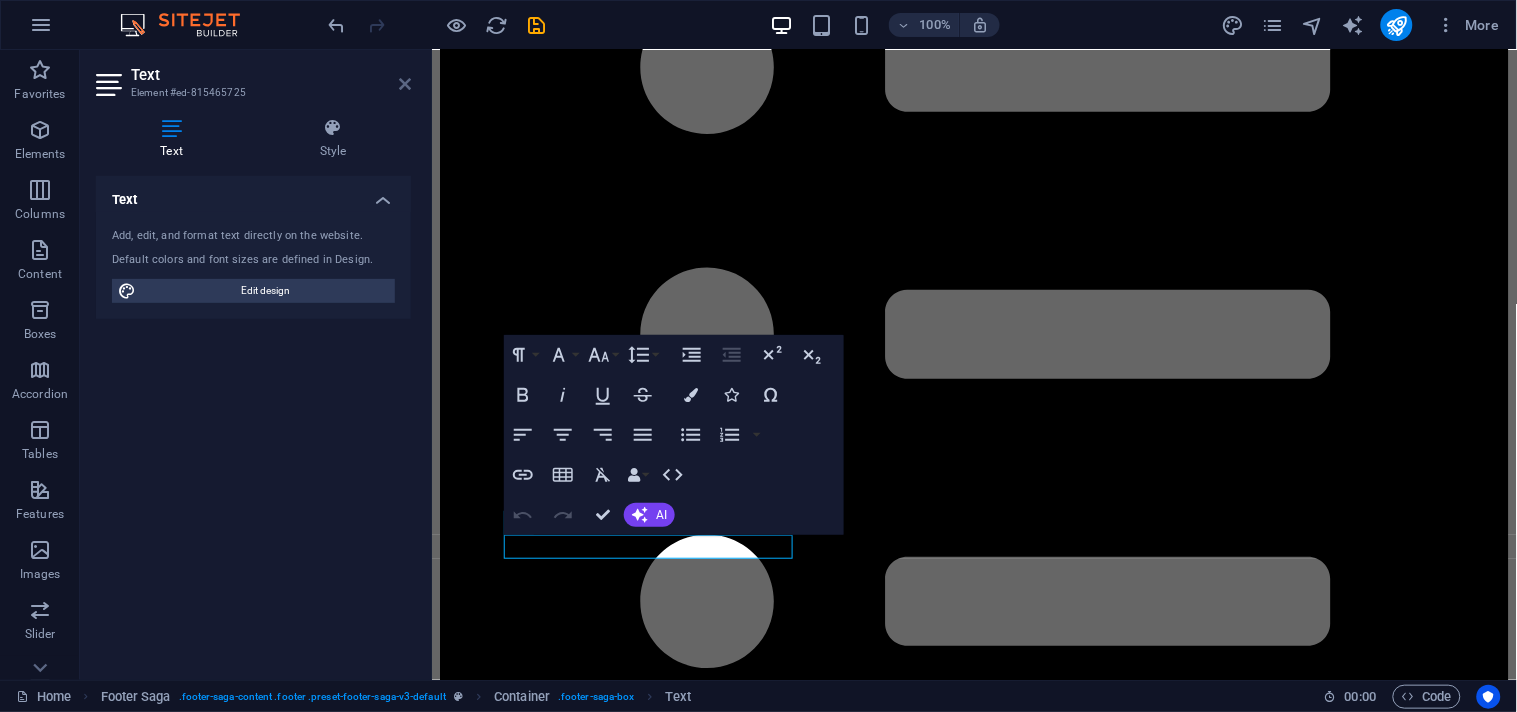 click at bounding box center [405, 84] 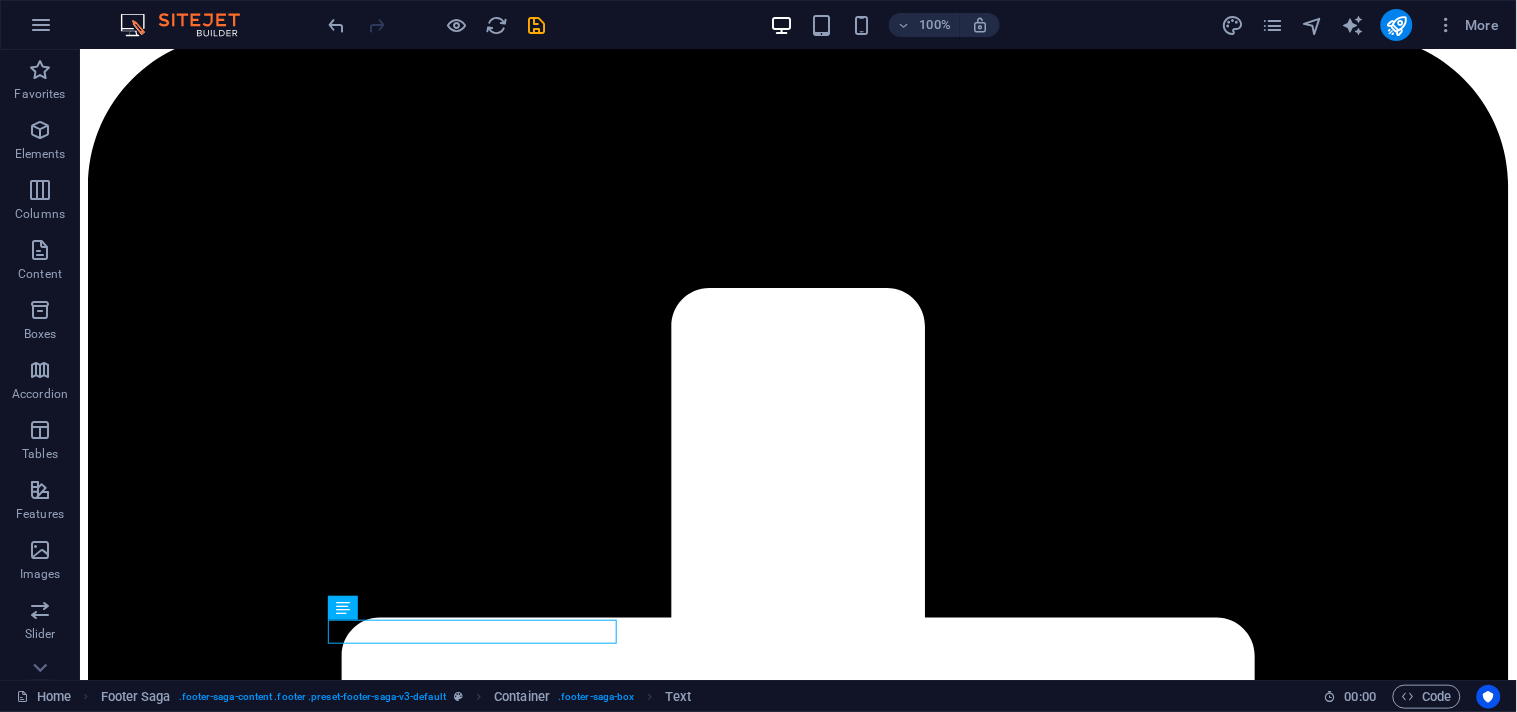scroll, scrollTop: 11113, scrollLeft: 0, axis: vertical 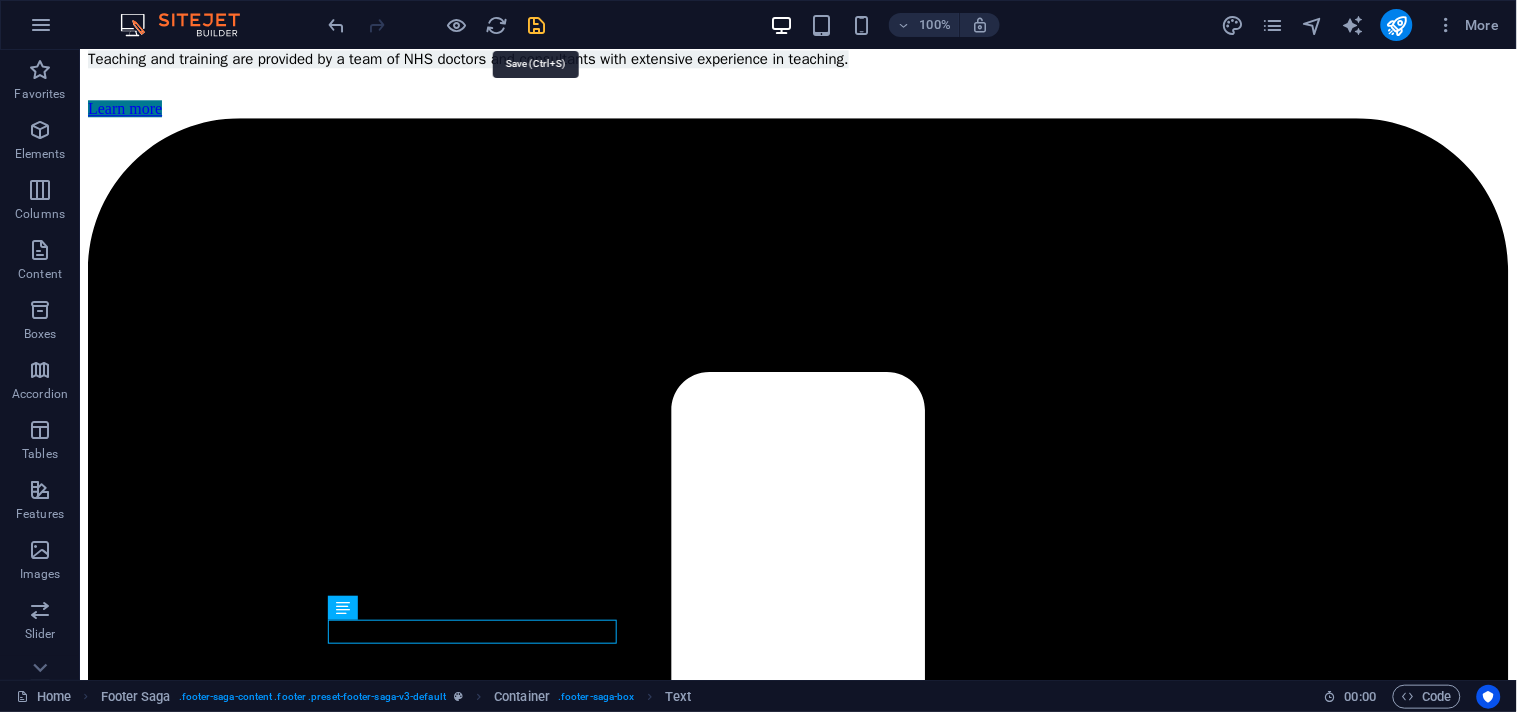 click at bounding box center (537, 25) 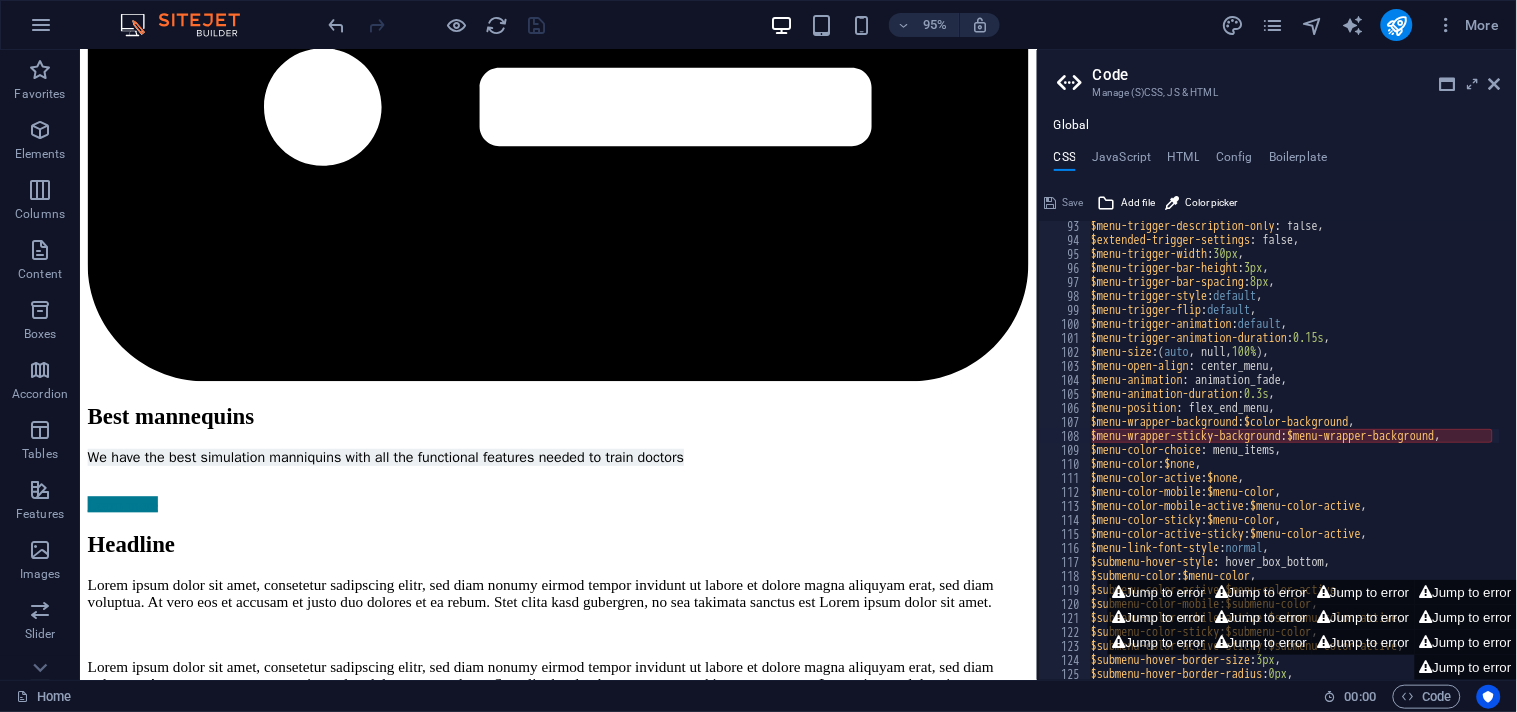 scroll, scrollTop: 11140, scrollLeft: 0, axis: vertical 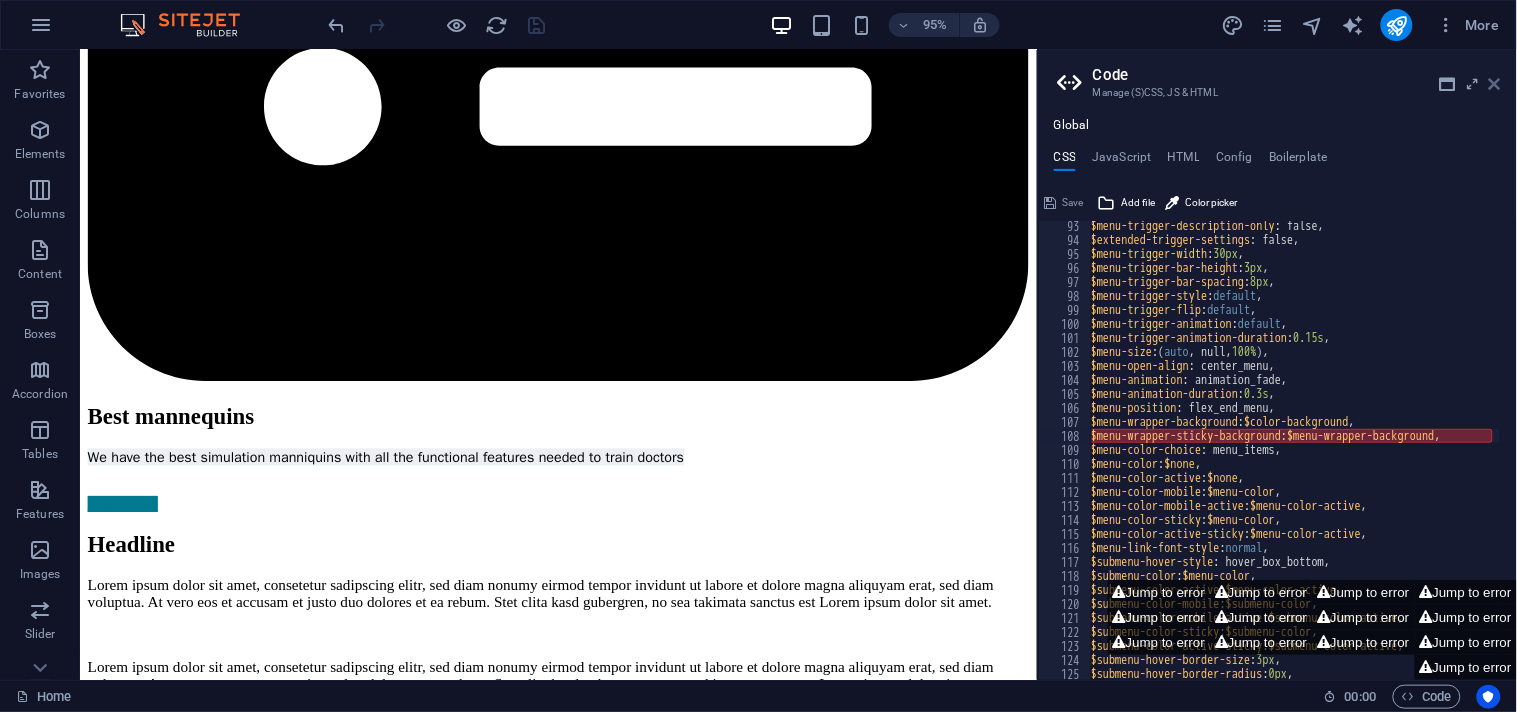 click at bounding box center (1495, 84) 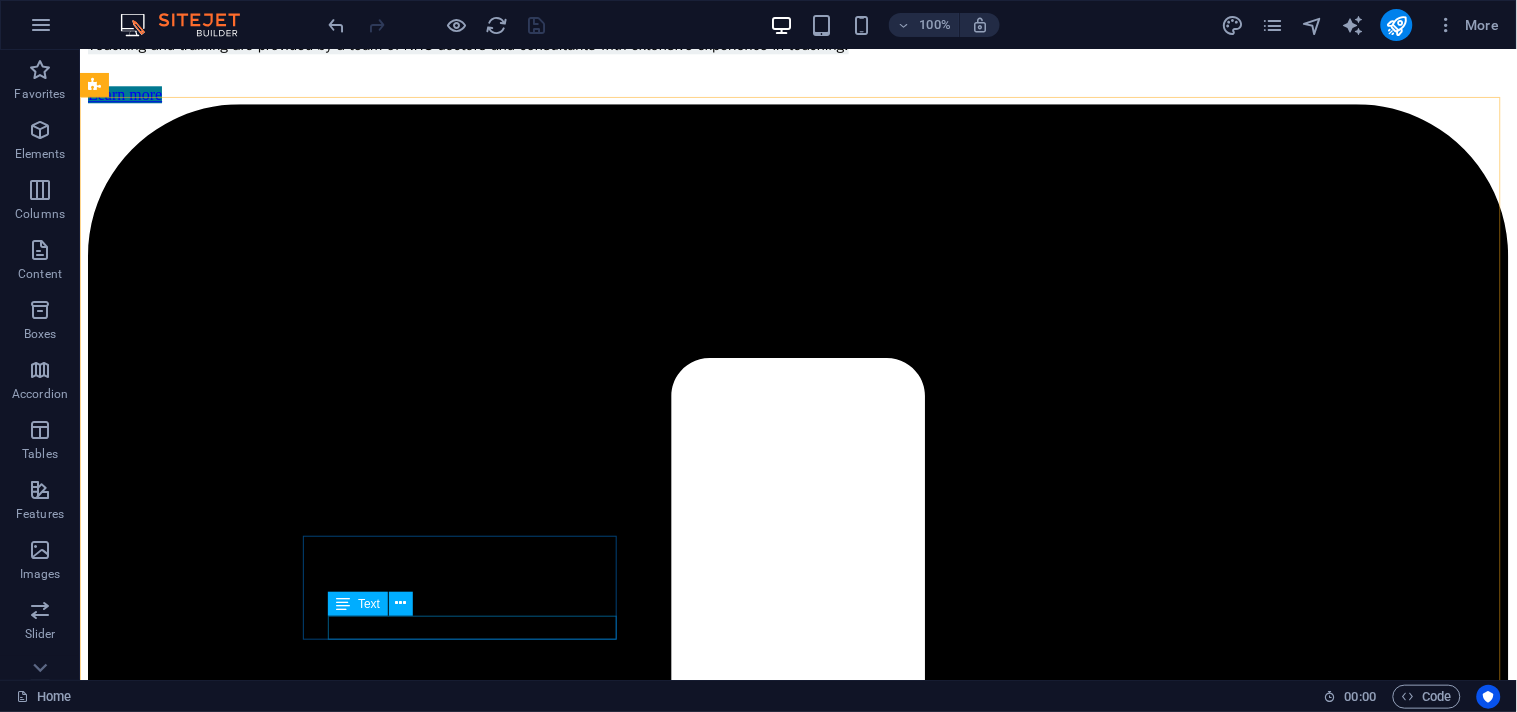 scroll, scrollTop: 11181, scrollLeft: 0, axis: vertical 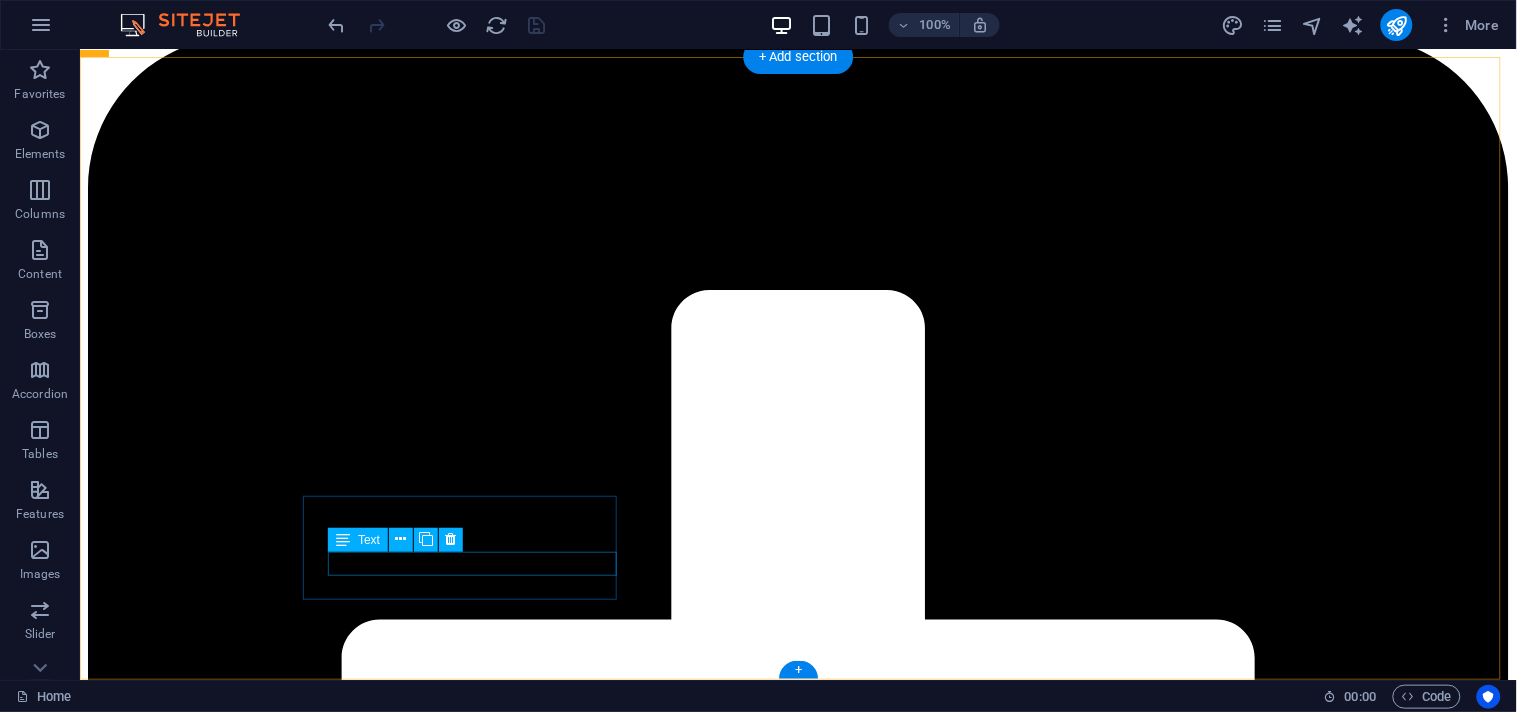 click on "Facebook" at bounding box center (797, 15381) 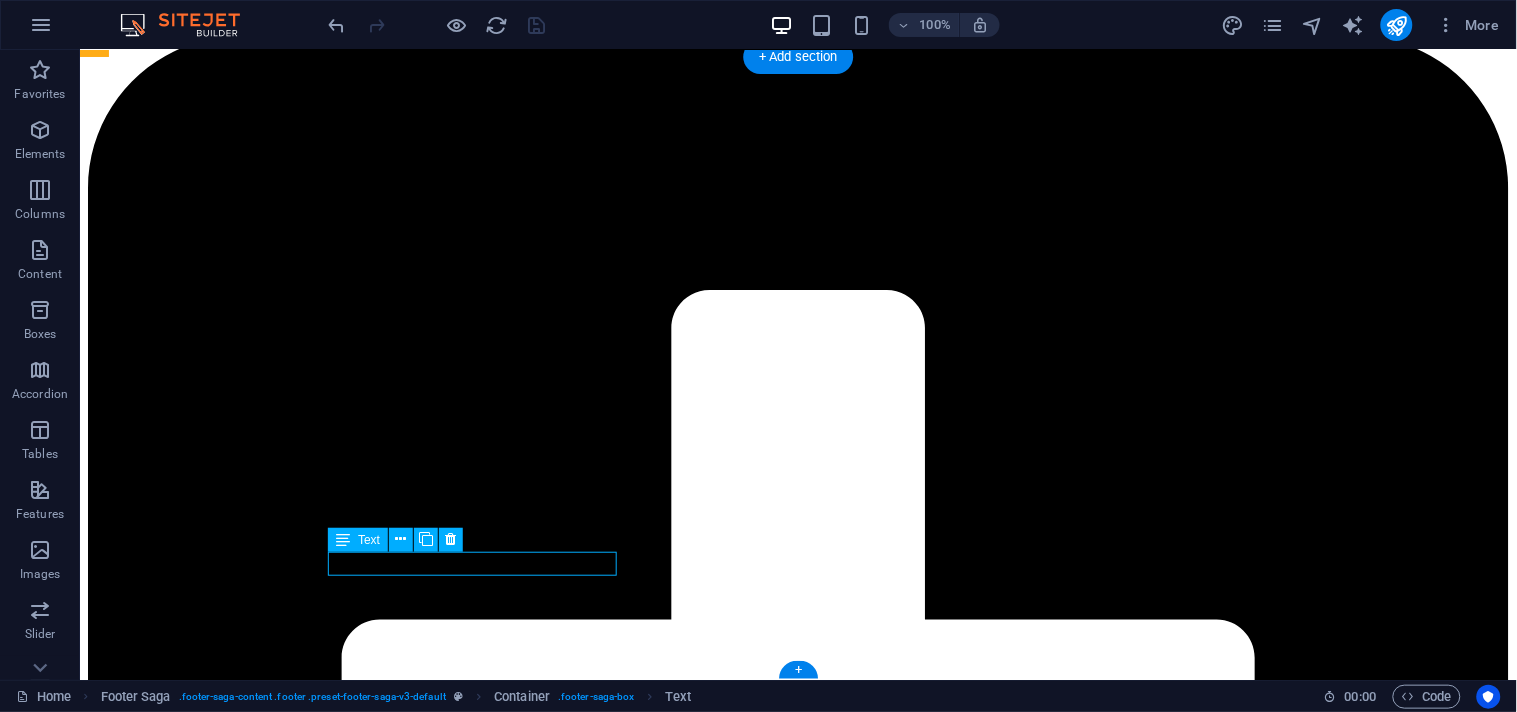 click on "Facebook" at bounding box center [797, 15381] 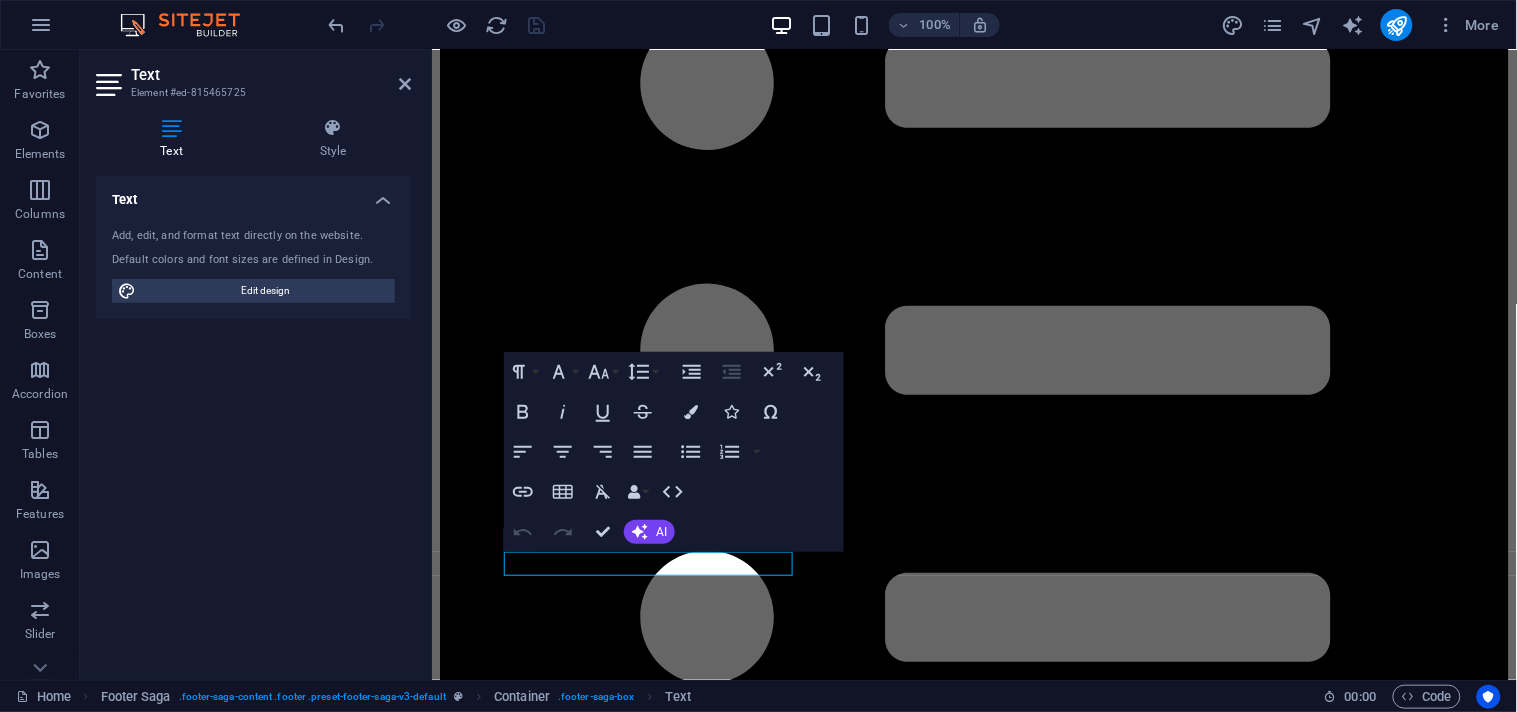 click on "Add, edit, and format text directly on the website. Default colors and font sizes are defined in Design. Edit design" at bounding box center [253, 265] 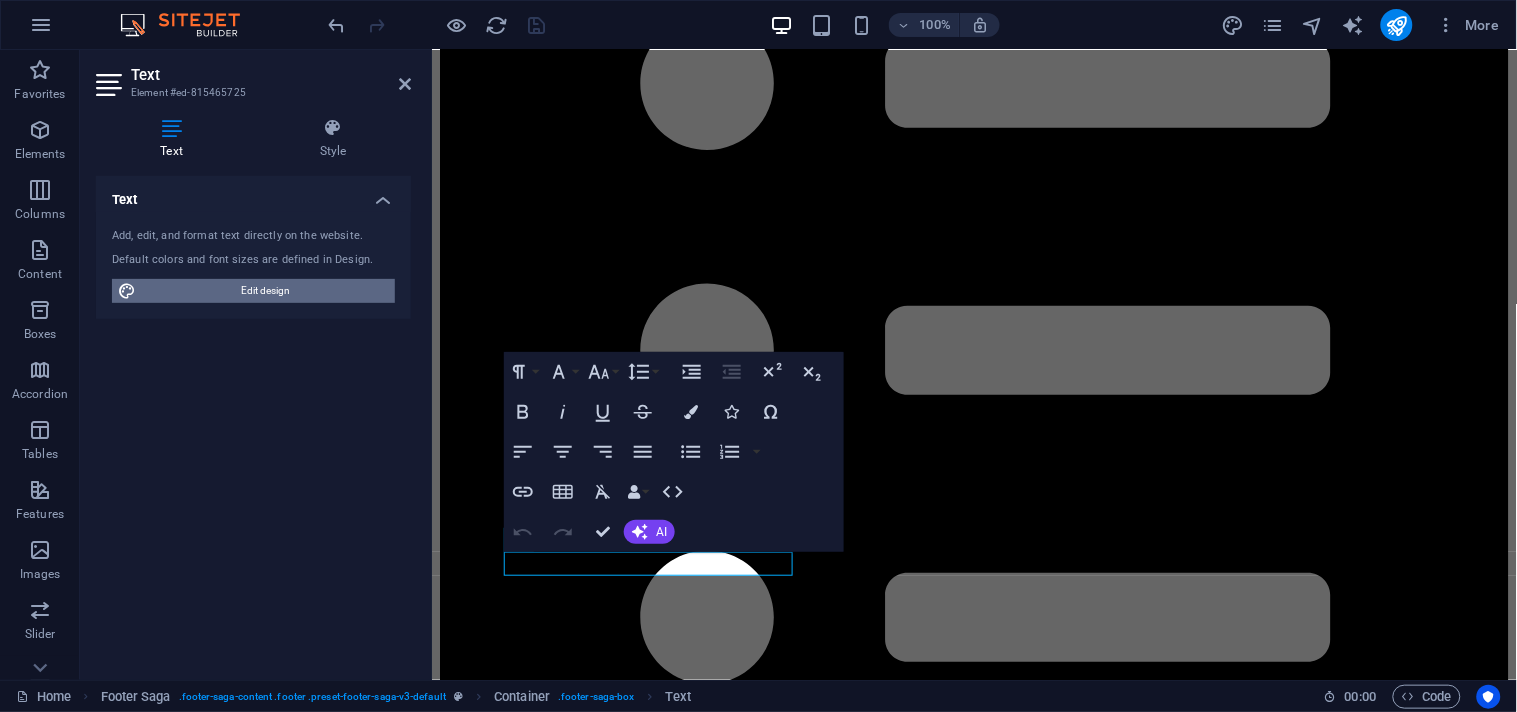 click on "Edit design" at bounding box center (265, 291) 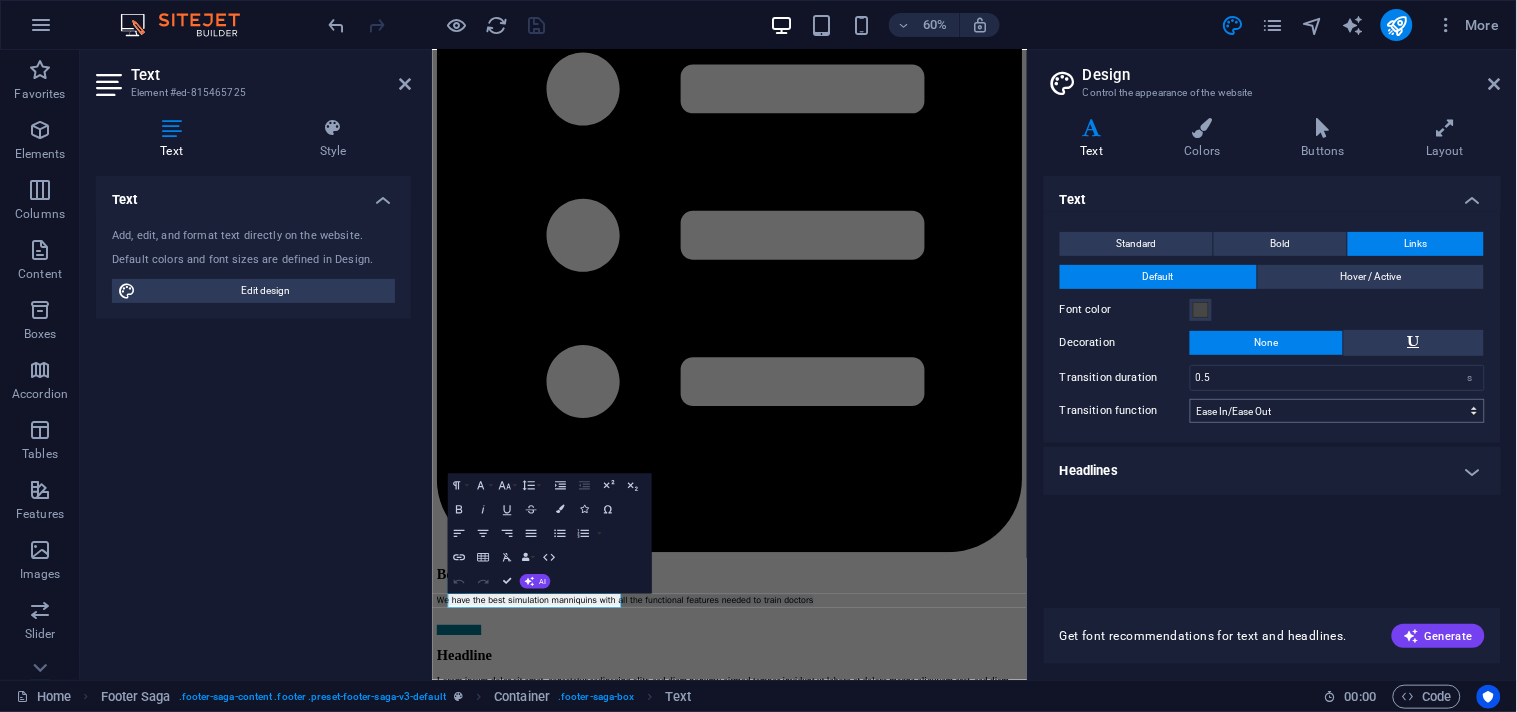 scroll, scrollTop: 11113, scrollLeft: 0, axis: vertical 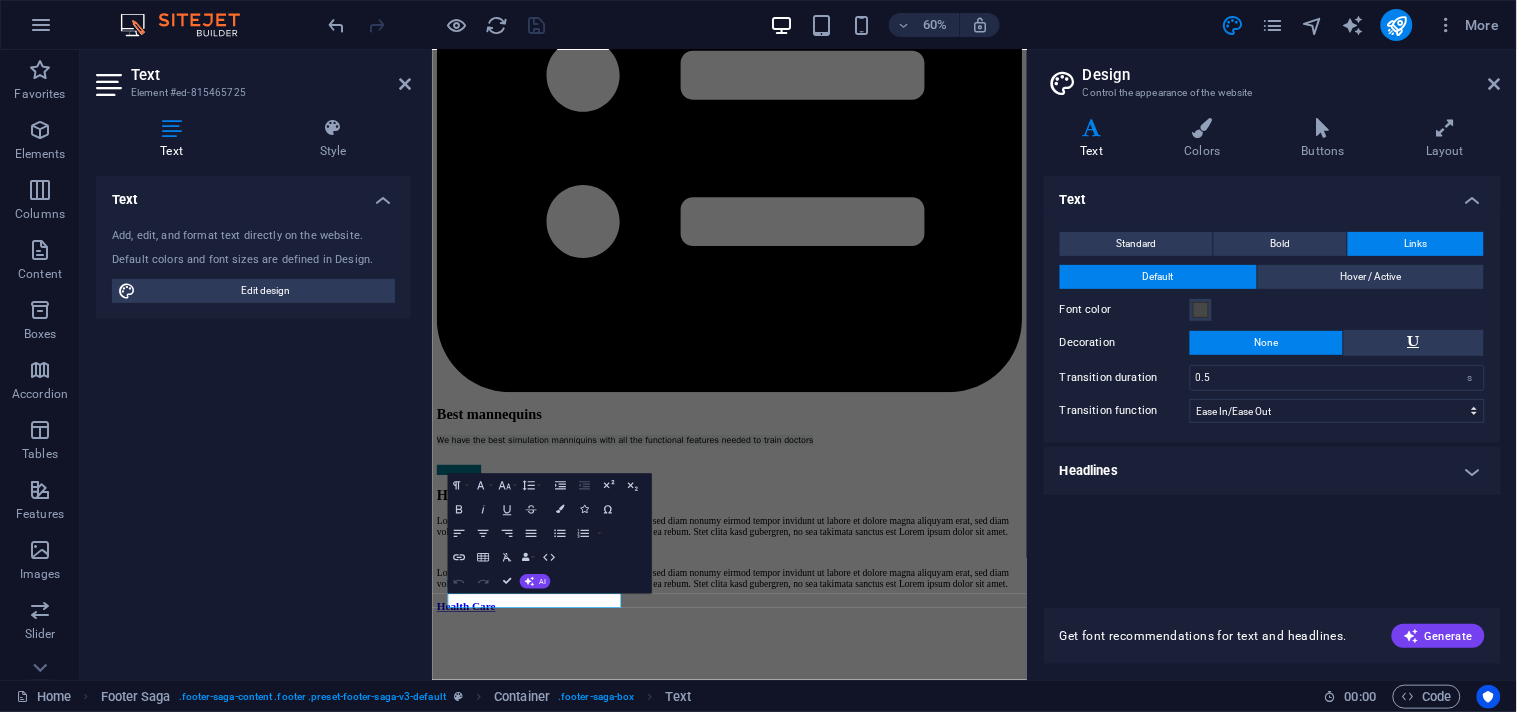 click on "Headlines" at bounding box center (1272, 471) 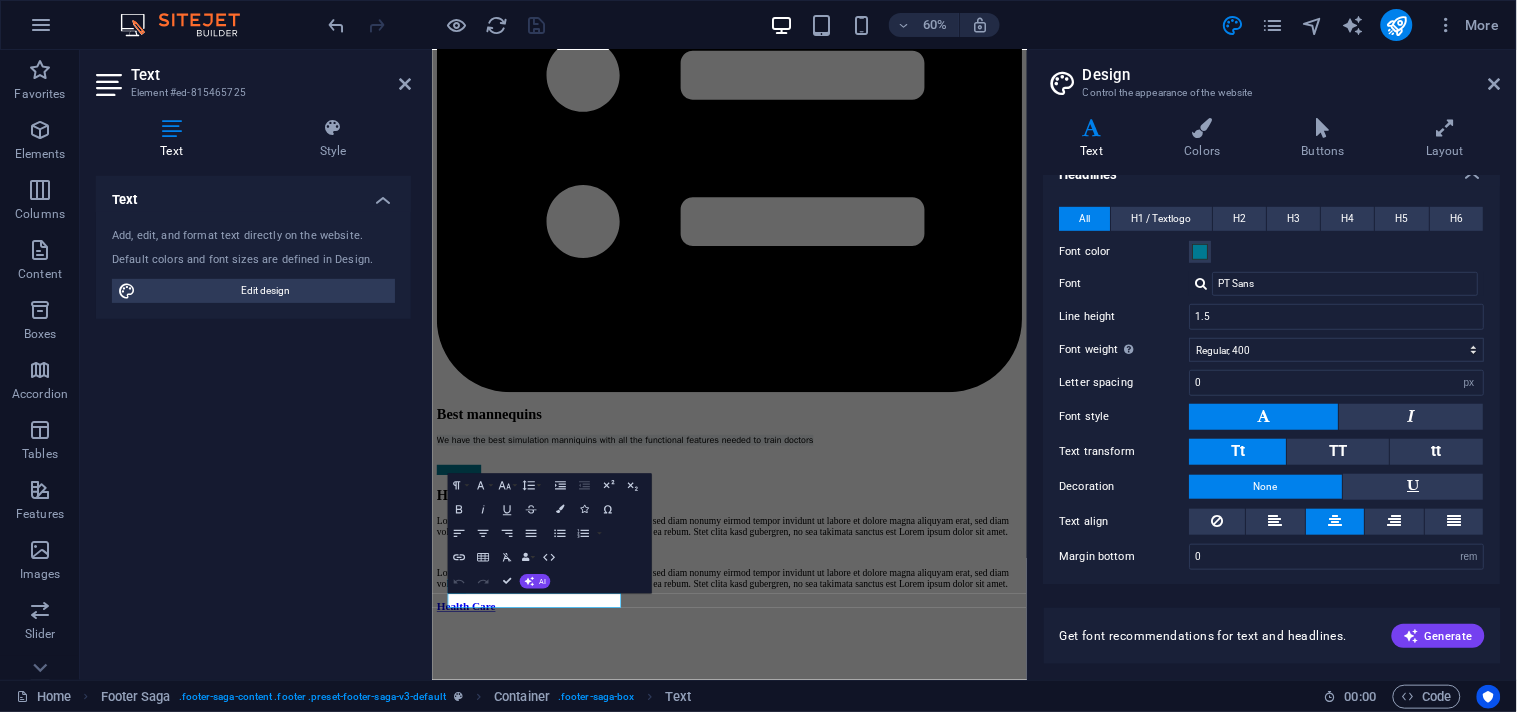 scroll, scrollTop: 185, scrollLeft: 0, axis: vertical 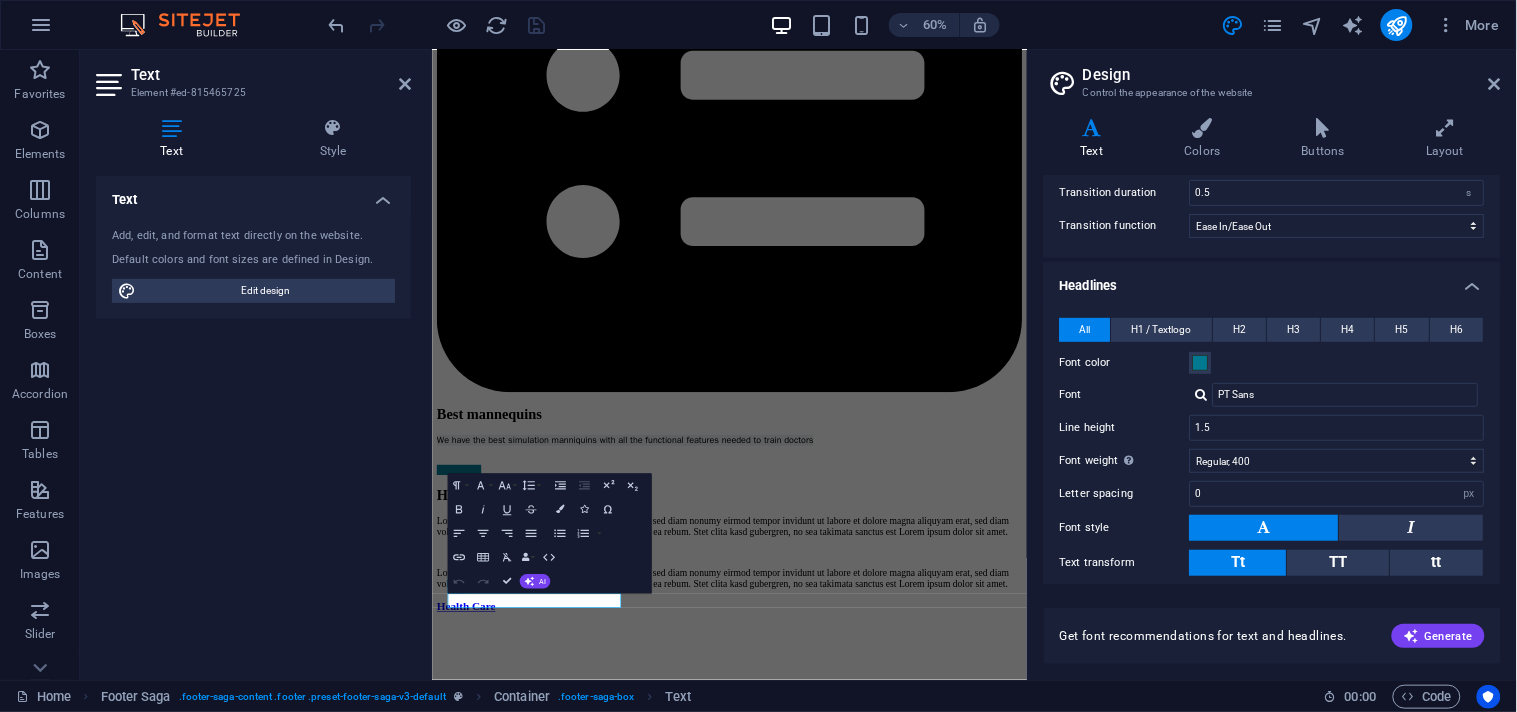 click on "Headlines" at bounding box center (1272, 280) 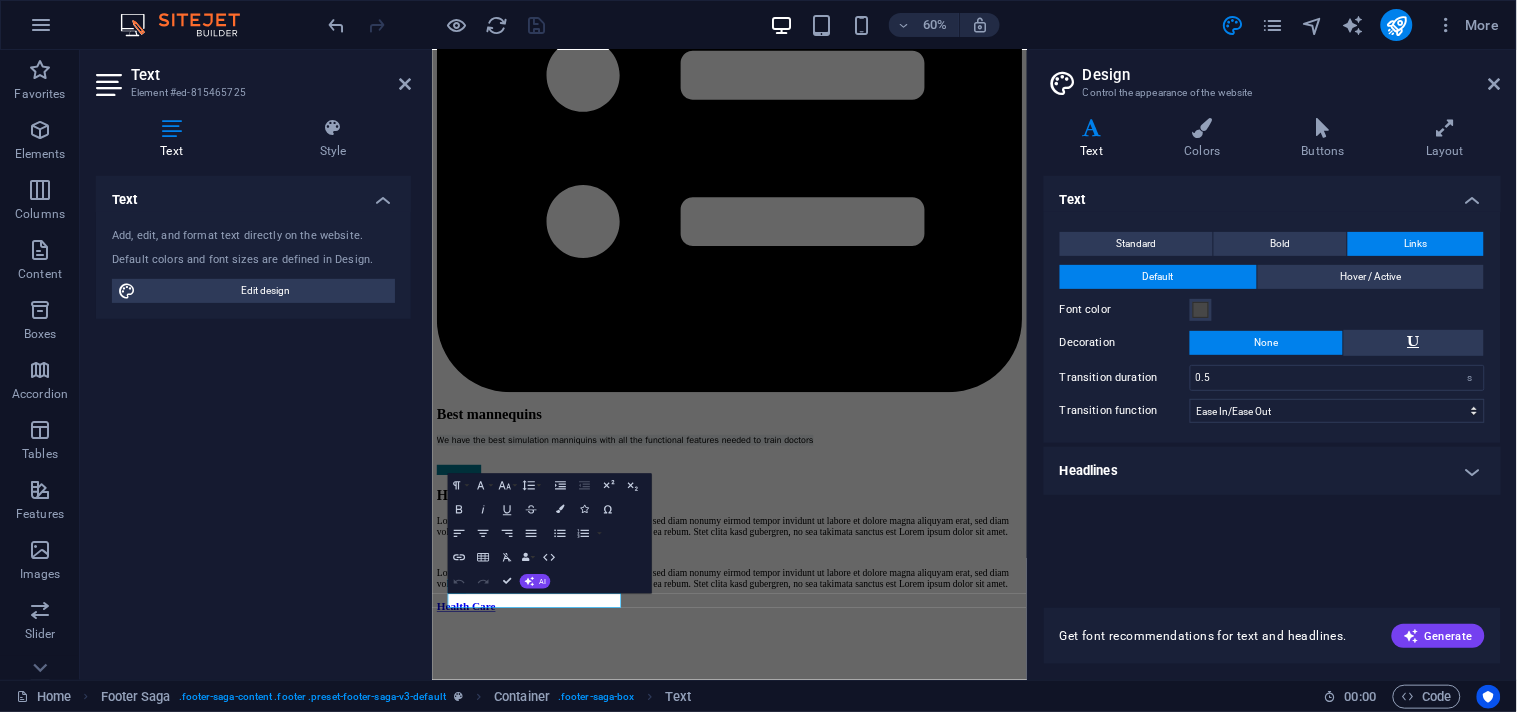 scroll, scrollTop: 0, scrollLeft: 0, axis: both 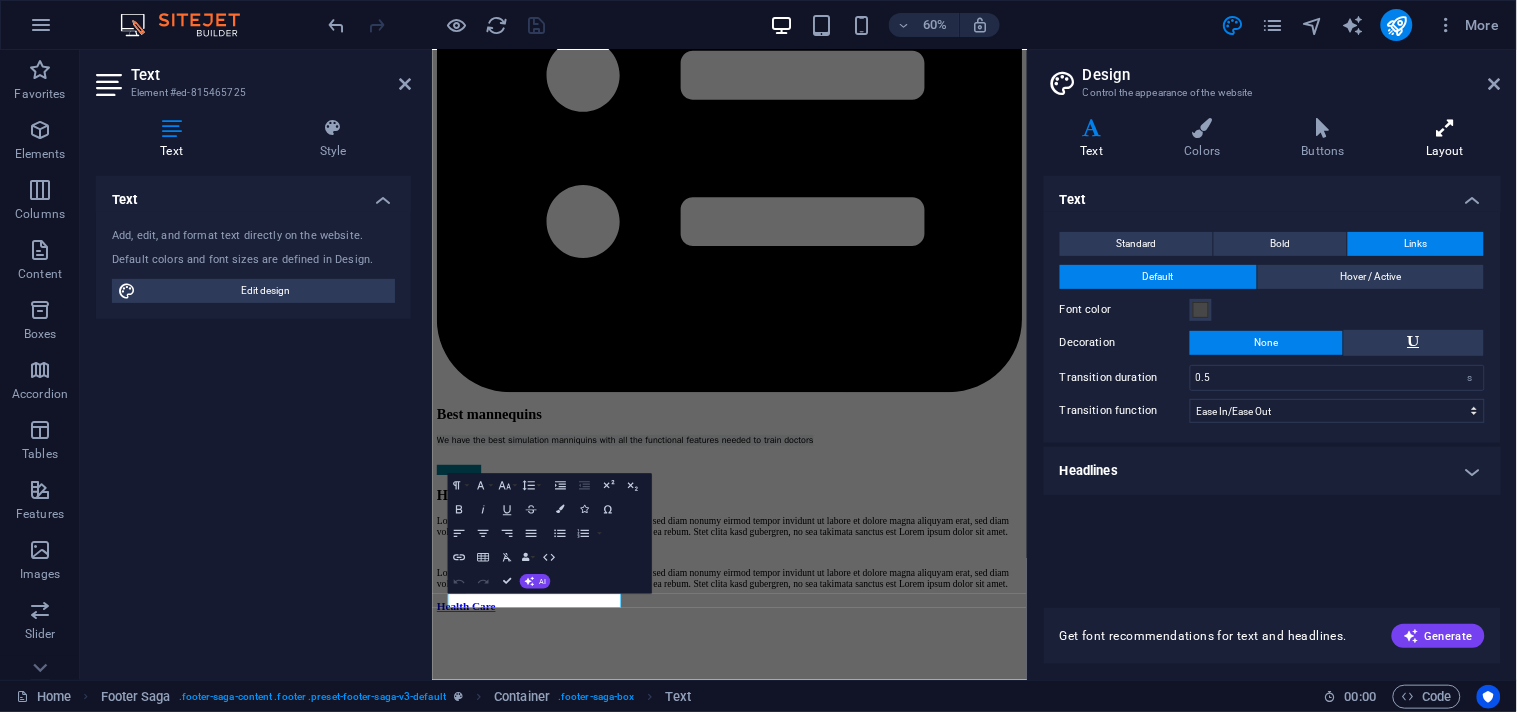 click on "Layout" at bounding box center [1445, 139] 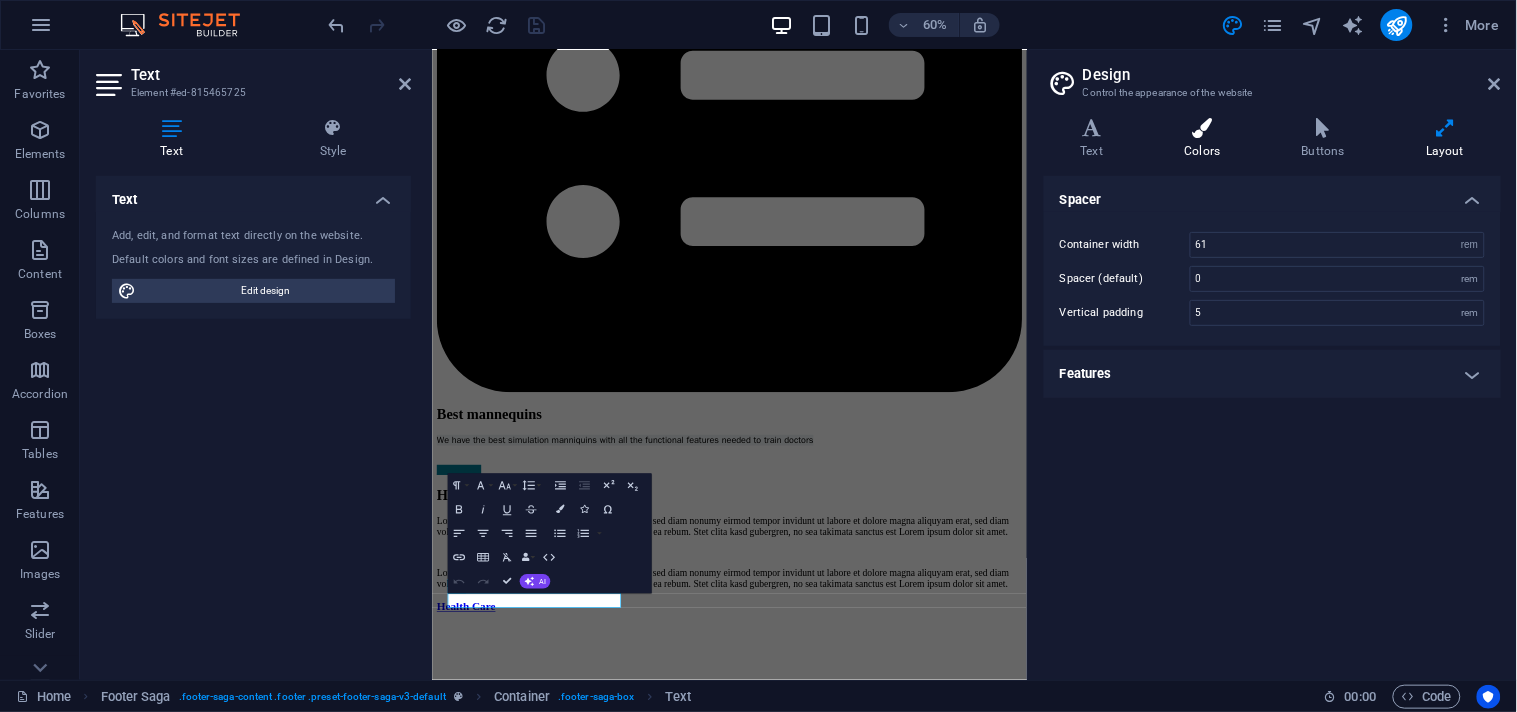 click on "Colors" at bounding box center [1206, 139] 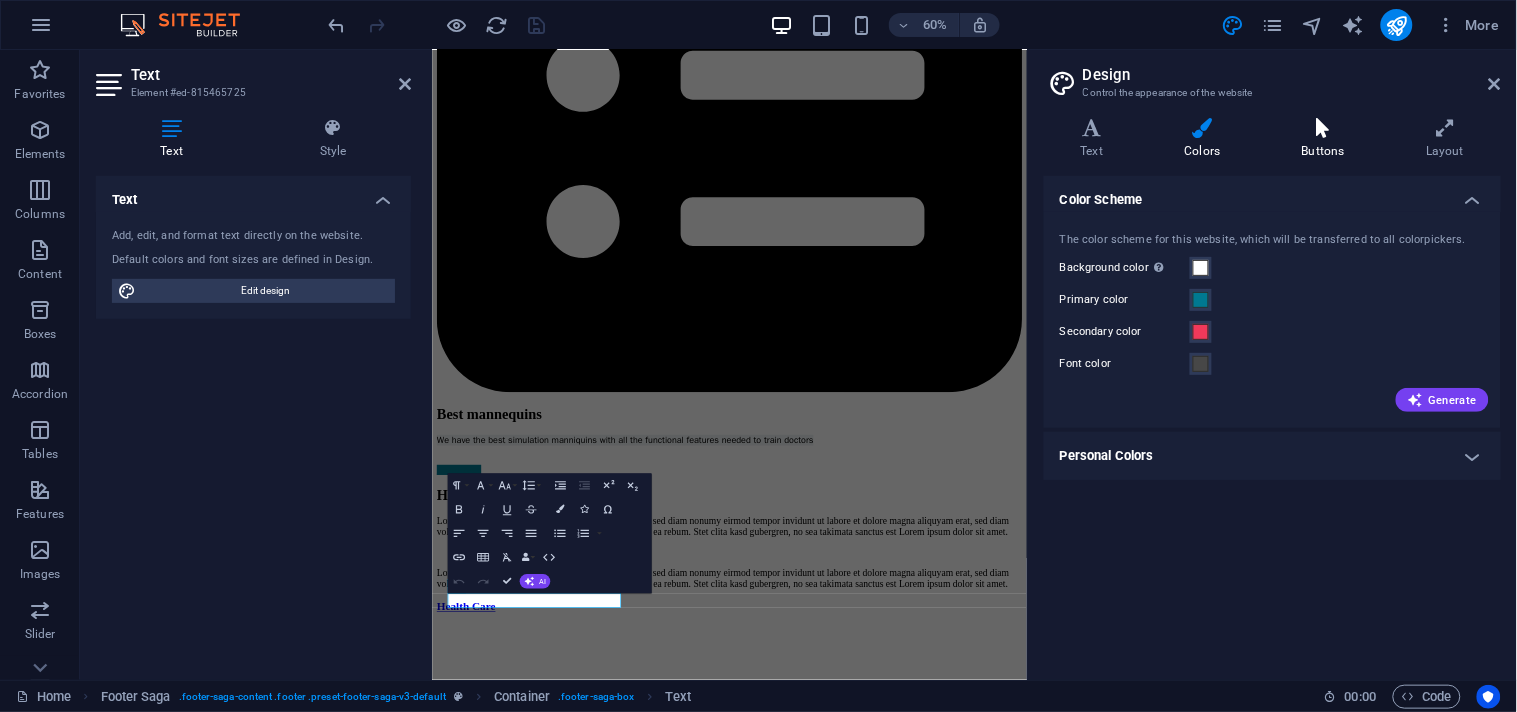 click at bounding box center (1323, 128) 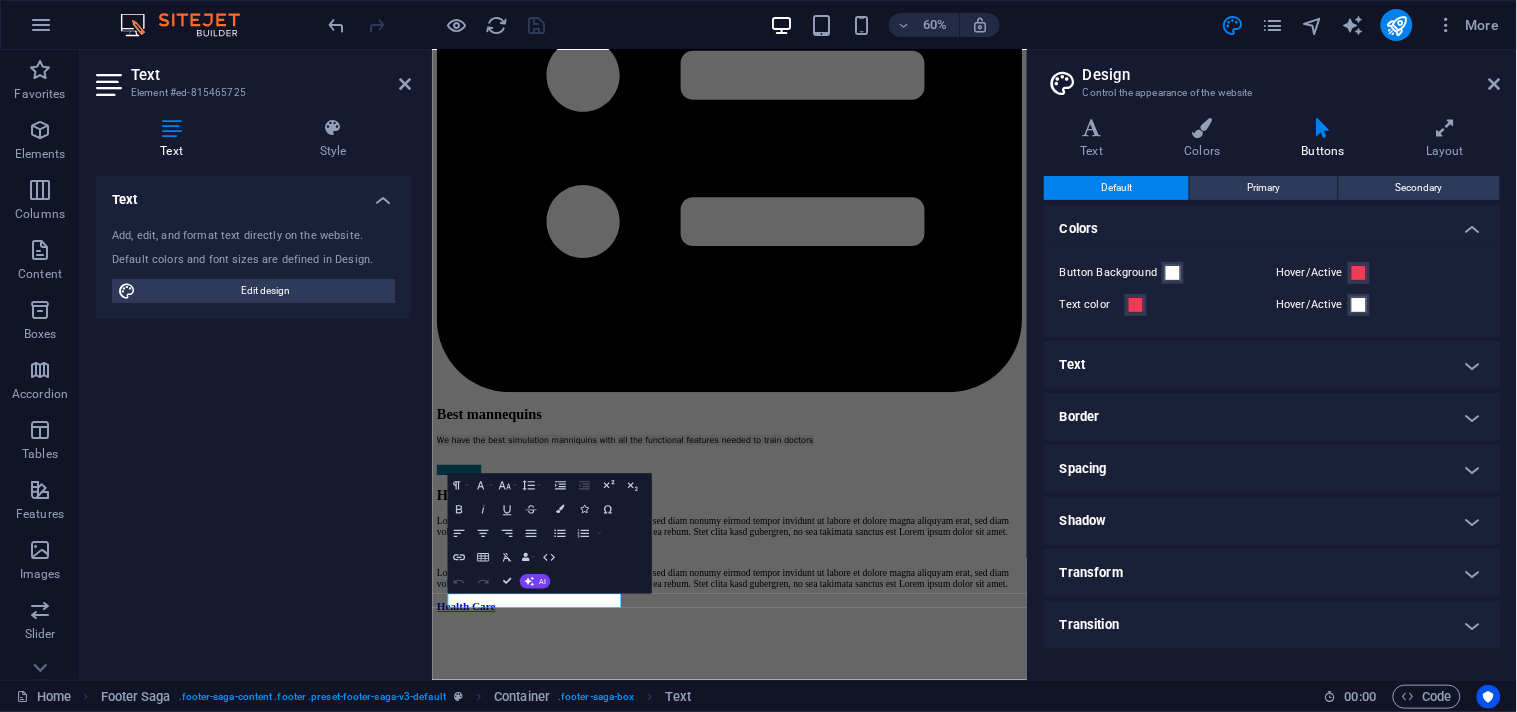 click on "Variants Text Colors Buttons Layout Text Standard Bold Links Font color Font PT Sans Font size 16 rem px Line height 1.5 Font weight To display the font weight correctly, it may need to be enabled. Manage Fonts Thin, 100 Extra-light, 200 Light, 300 Regular, 400 Medium, 500 Semi-bold, 600 Bold, 700 Extra-bold, 800 Black, 900 Letter spacing 0 rem px Font style Text transform Tt TT tt Text align Font weight To display the font weight correctly, it may need to be enabled. Manage Fonts Thin, 100 Extra-light, 200 Light, 300 Regular, 400 Medium, 500 Semi-bold, 600 Bold, 700 Extra-bold, 800 Black, 900 Default Hover / Active Font color Font color Decoration None Decoration None Transition duration 0.5 s Transition function Ease Ease In Ease Out Ease In/Ease Out Linear Headlines All H1 / Textlogo H2 H3 H4 H5 H6 Font color Font PT Sans Line height 1.5 Font weight To display the font weight correctly, it may need to be enabled. Manage Fonts Thin, 100 Extra-light, 200 Light, 300 Regular, 400 Medium, 500 Bold, 700 0" at bounding box center [1272, 391] 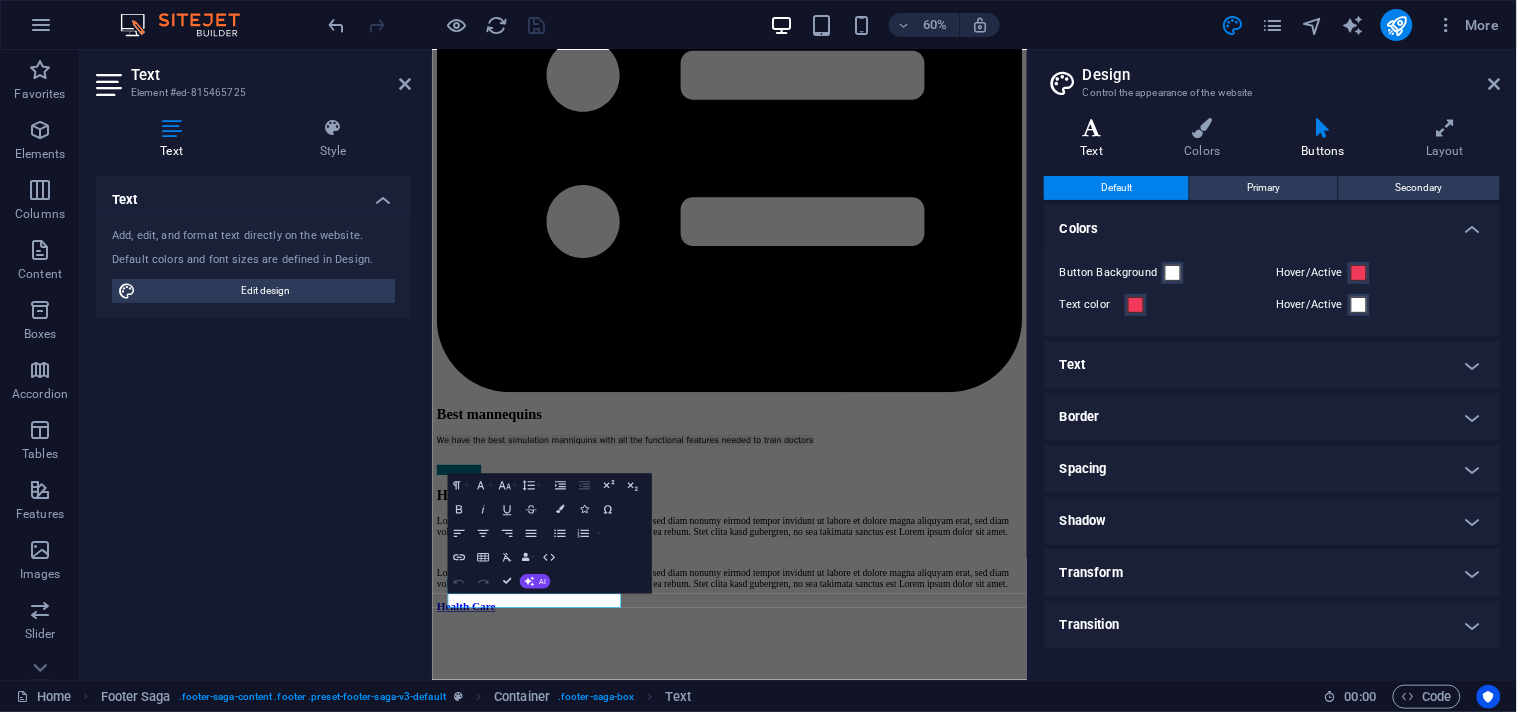 click on "Text" at bounding box center [1096, 139] 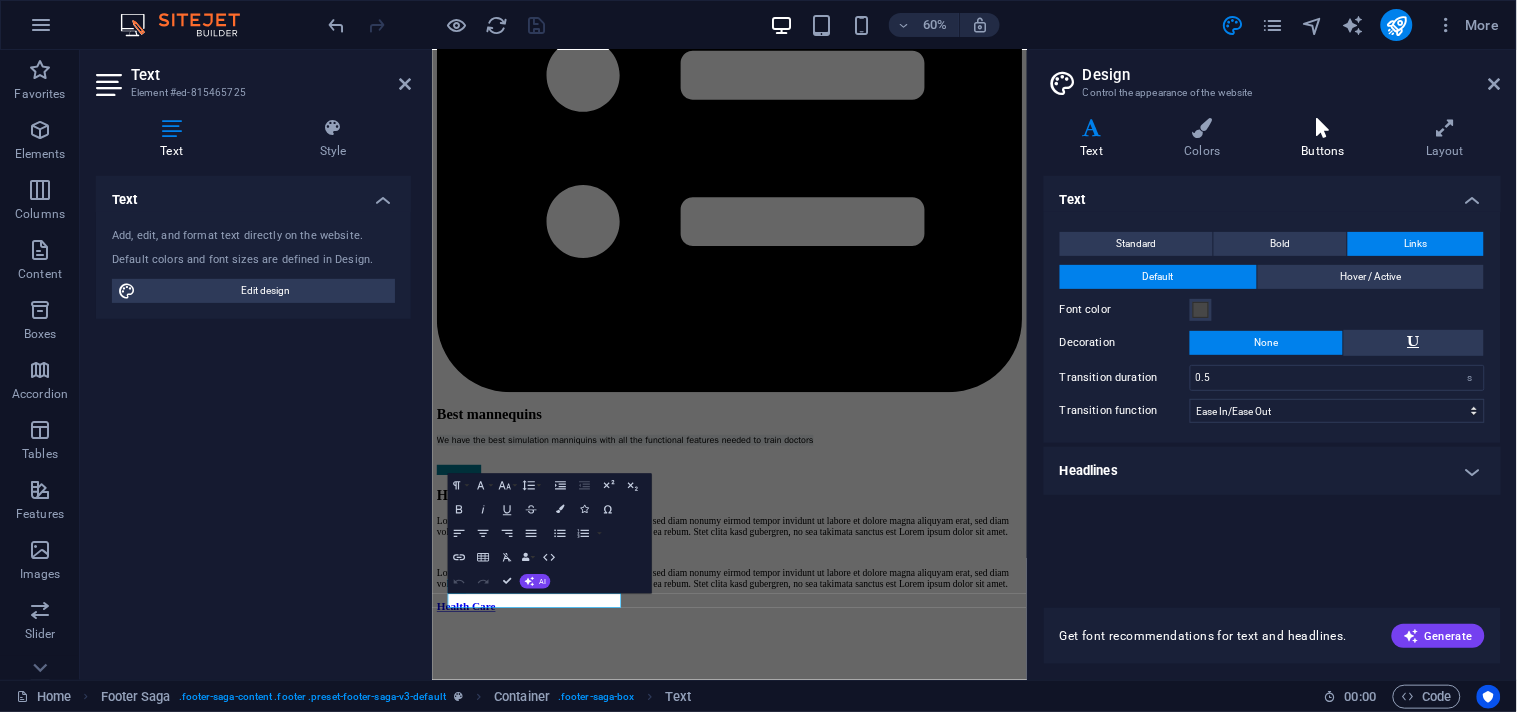 click on "Buttons" at bounding box center [1327, 139] 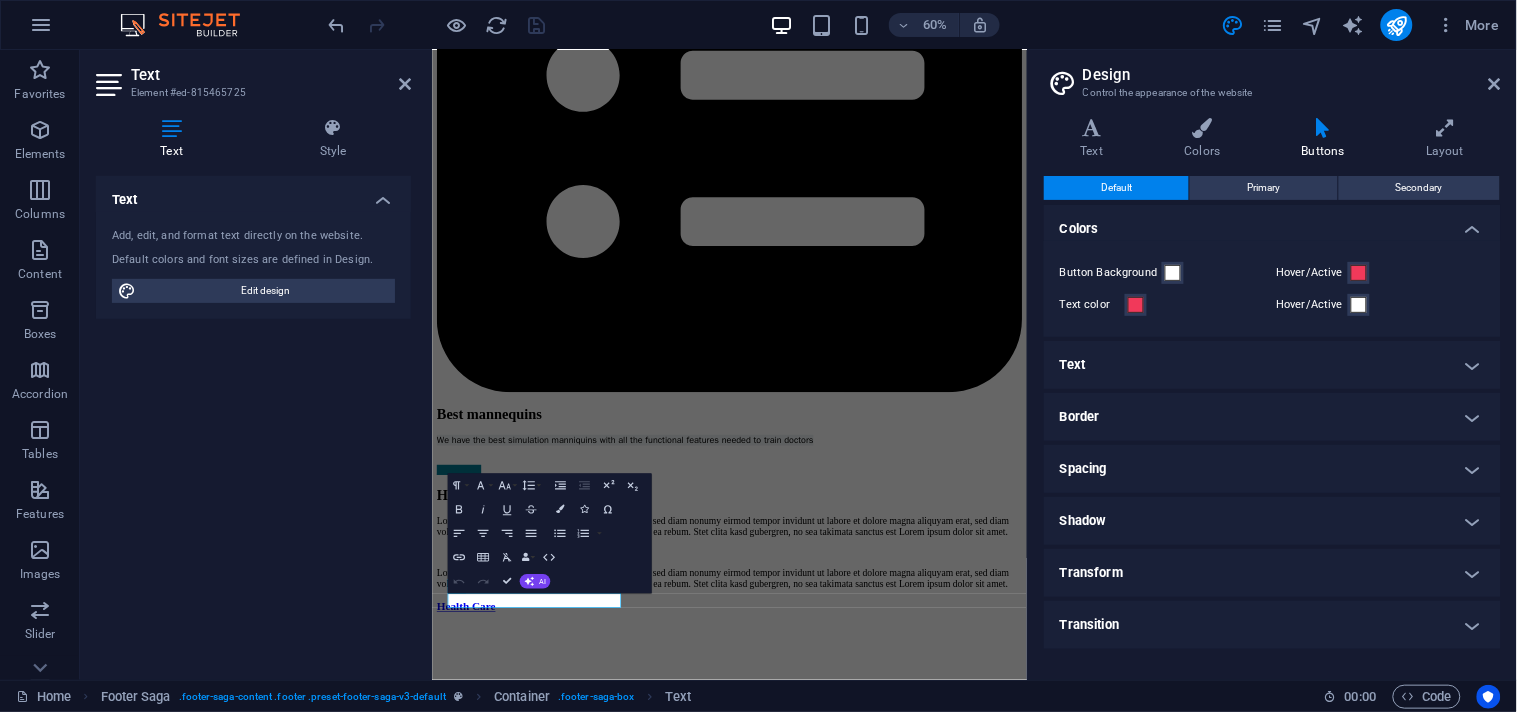 click on "Design" at bounding box center [1292, 75] 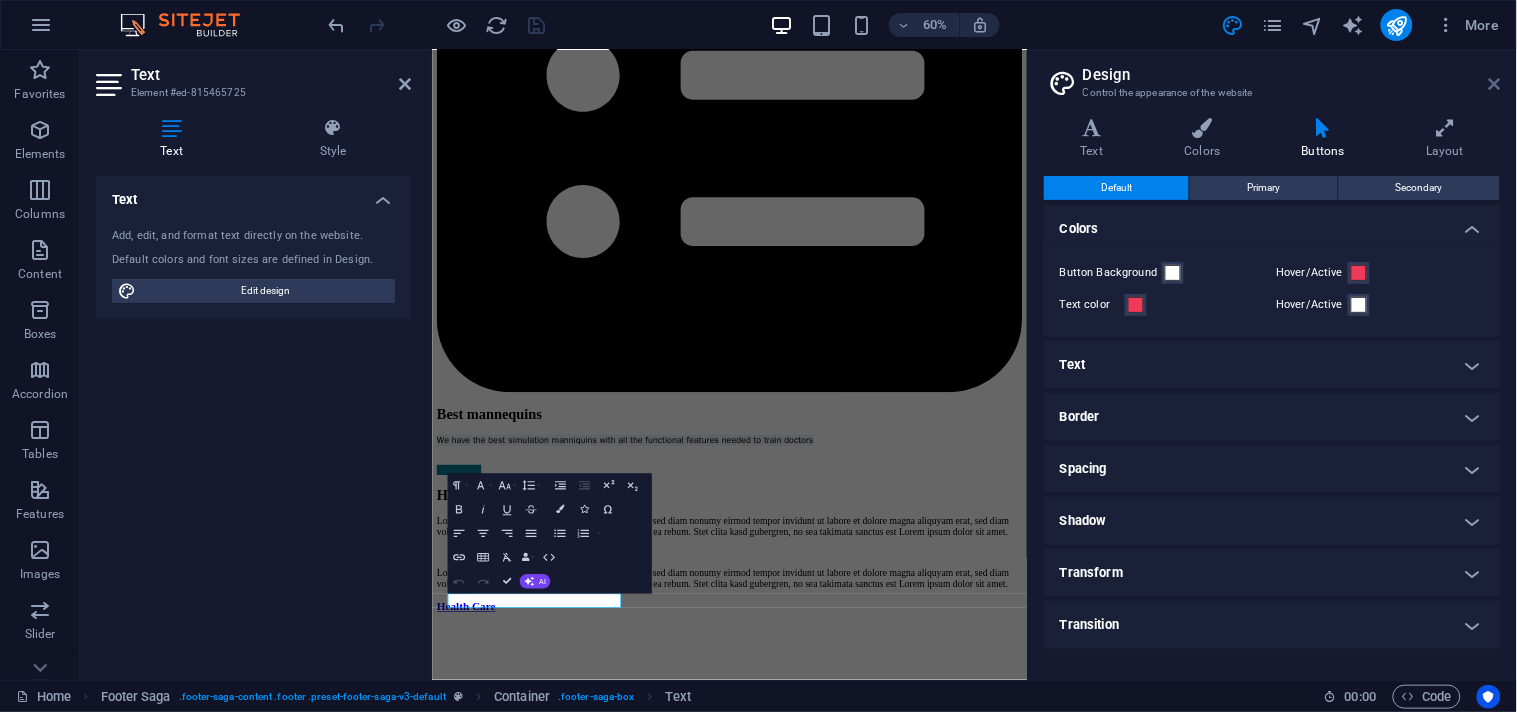 click at bounding box center (1495, 84) 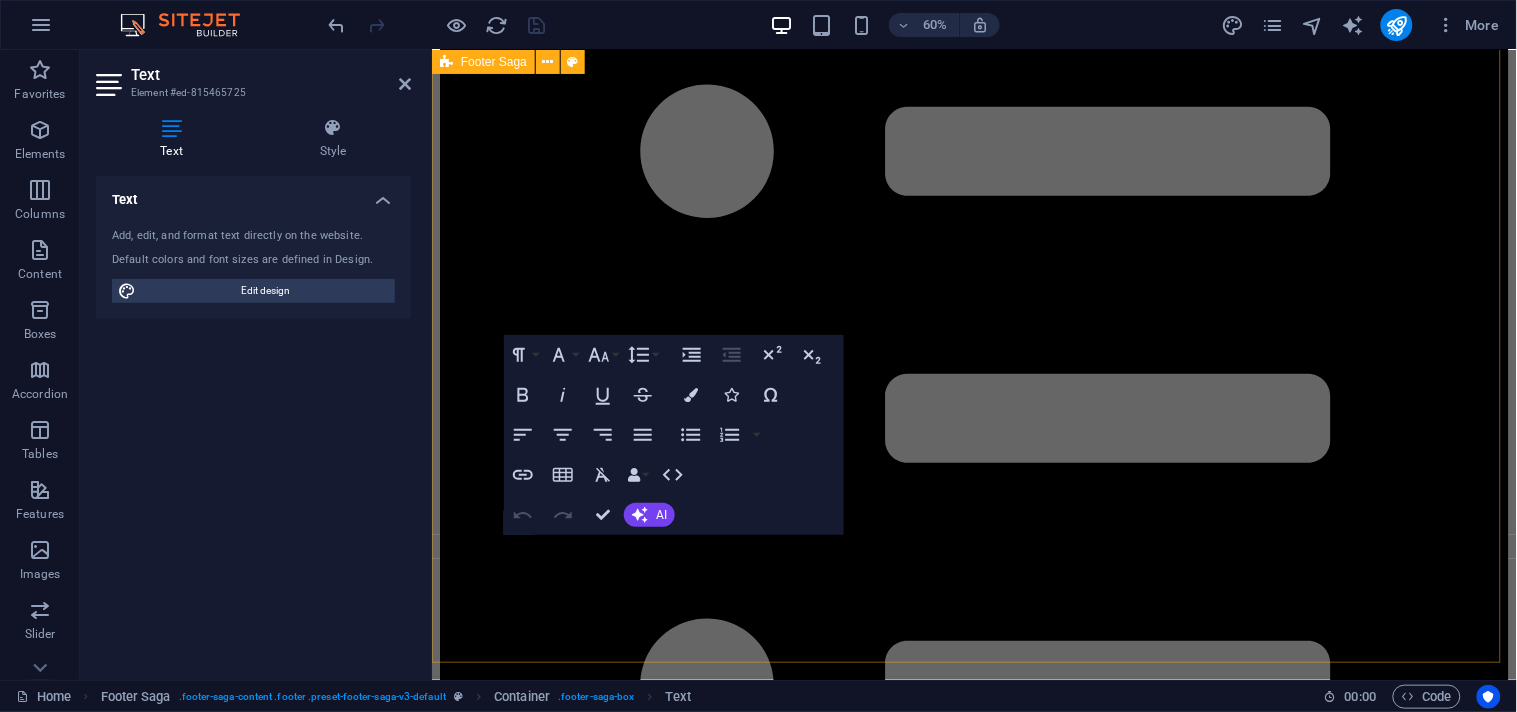 scroll, scrollTop: 11197, scrollLeft: 0, axis: vertical 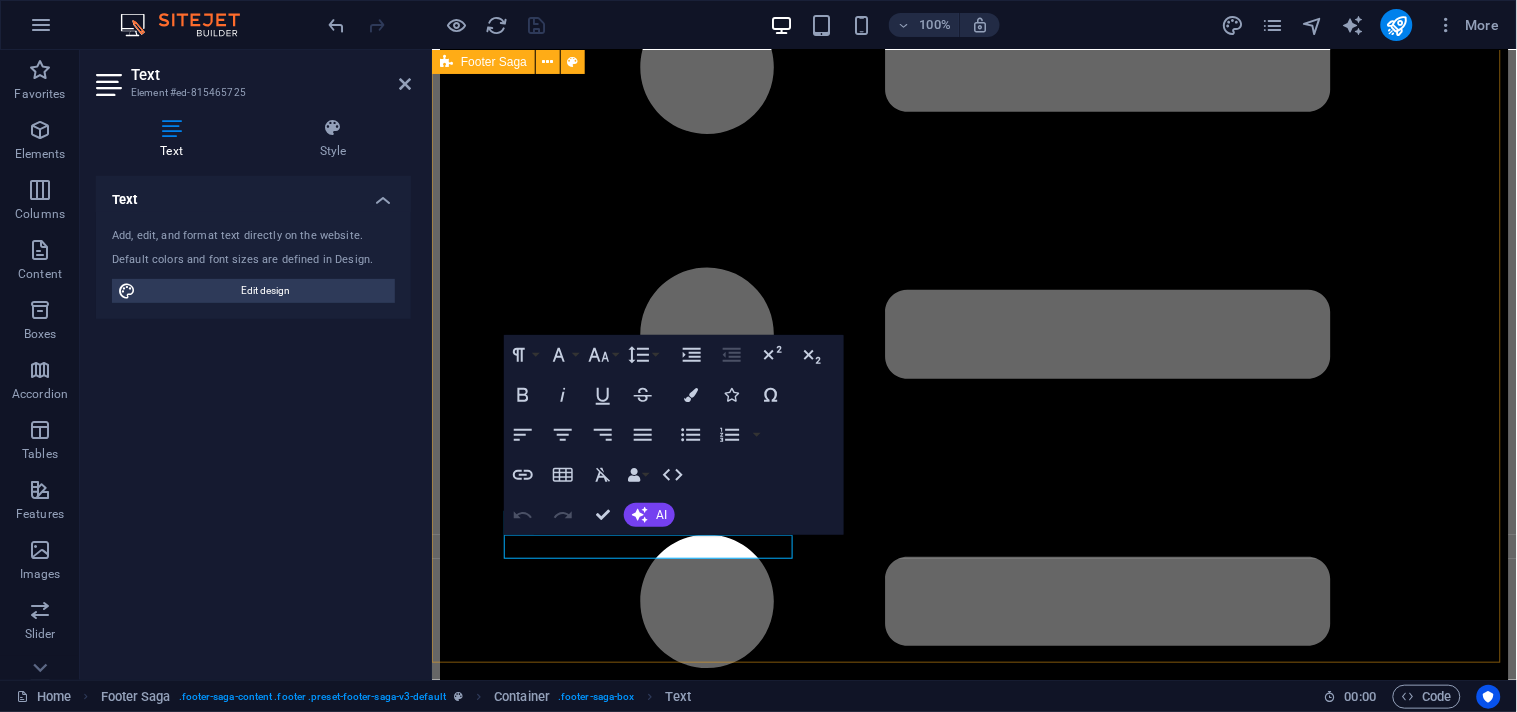 click on "Empowering Tomorrow's Medical Leaders. Navigate the Challenges , Illuminate Your Success -Join Our Journey to Excellence - Dreams Unlocked Plab Courses Plab 2 Courses Plab 2 MasterClass OET Courses Repeater Course Full Course ECG Interpretation Emergency Radiology Course Expert Witness Course CLINIC LOCUM MRCEM SBA Our Blogs Contact info Address UKARE ACADEMY The Care Clinics, Bungalow No 217, opposite Jheel Park, Delhi Mercantile Society Block 3 PECHS , [CITY] [POSTAL_CODE] Phone +92 [PHONE] Email info@[example.com] Social media Facebook Instagram" at bounding box center (973, 11329) 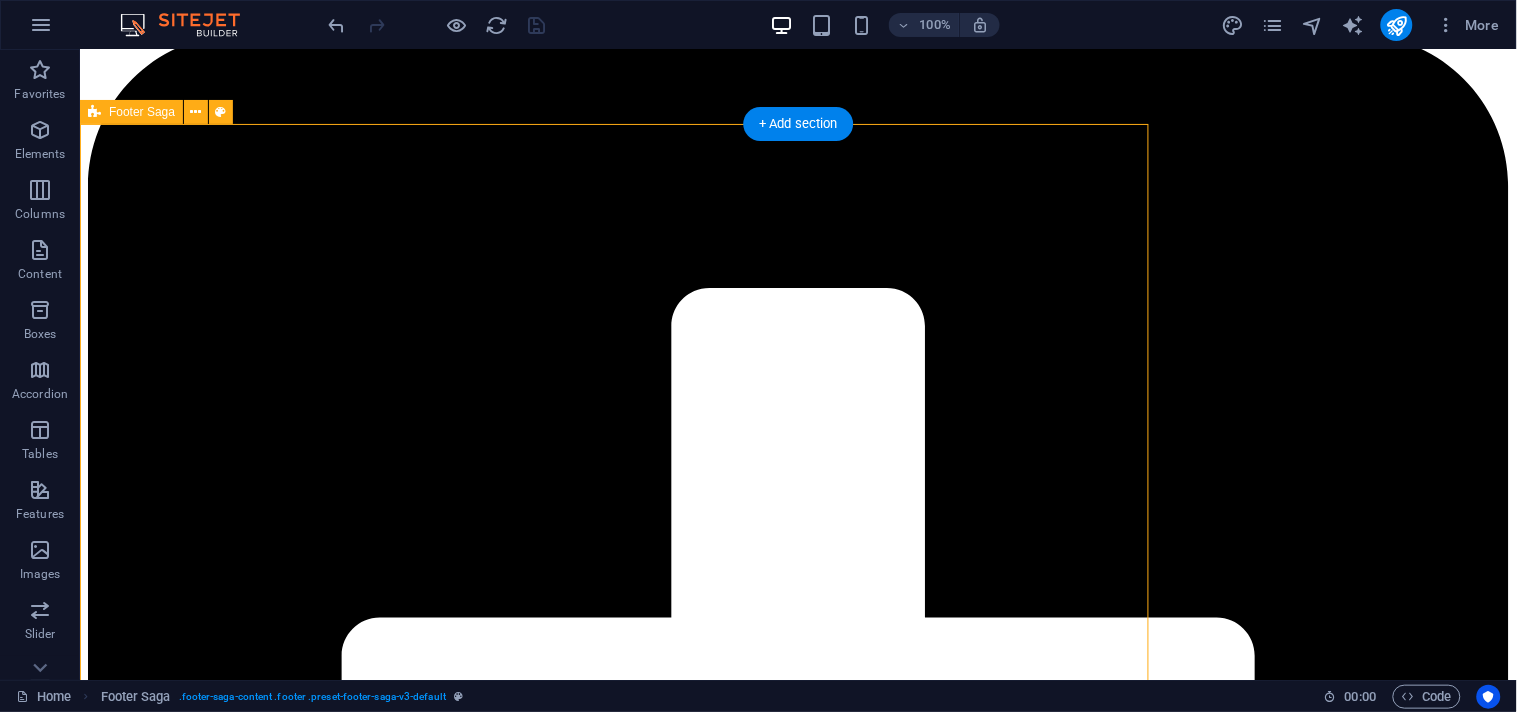scroll, scrollTop: 11113, scrollLeft: 0, axis: vertical 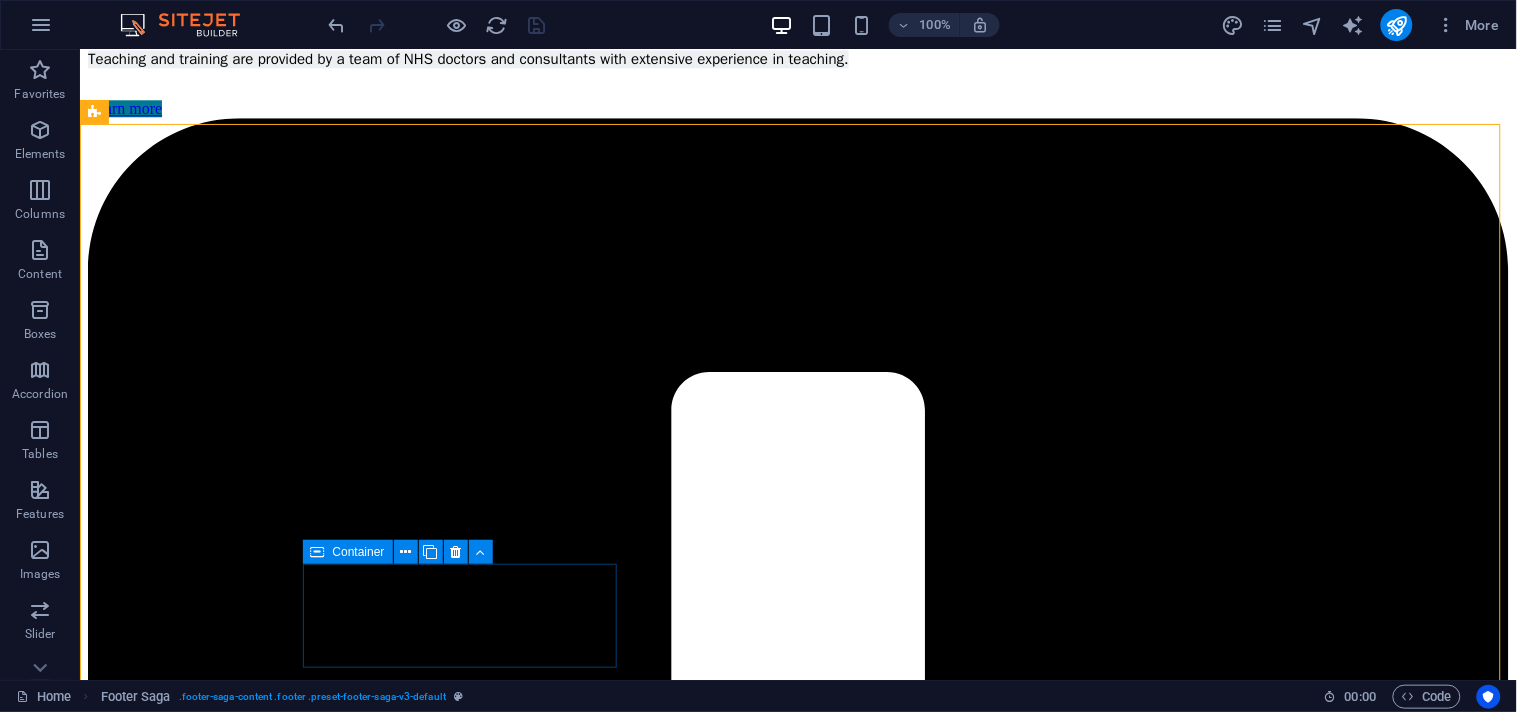 click on "Container" at bounding box center (348, 552) 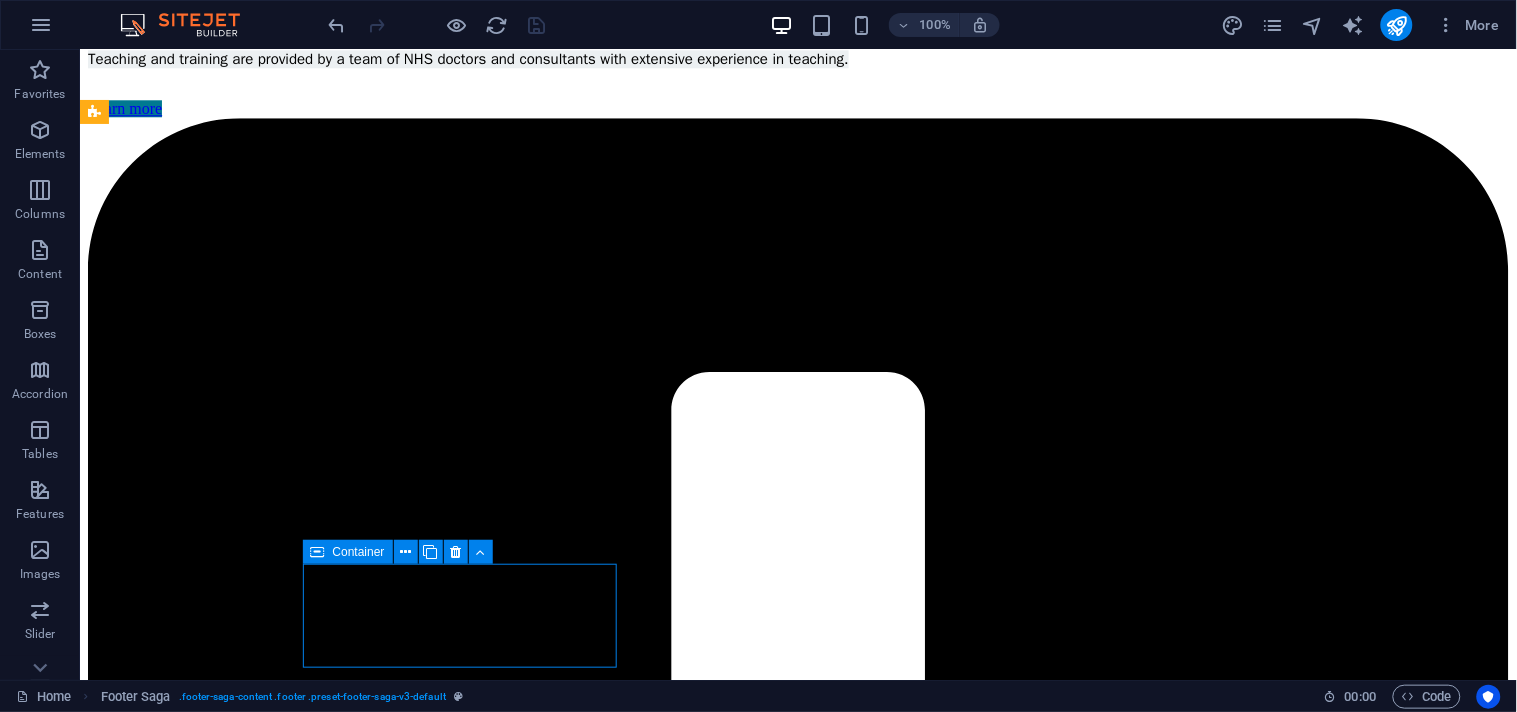 click on "Container" at bounding box center (348, 552) 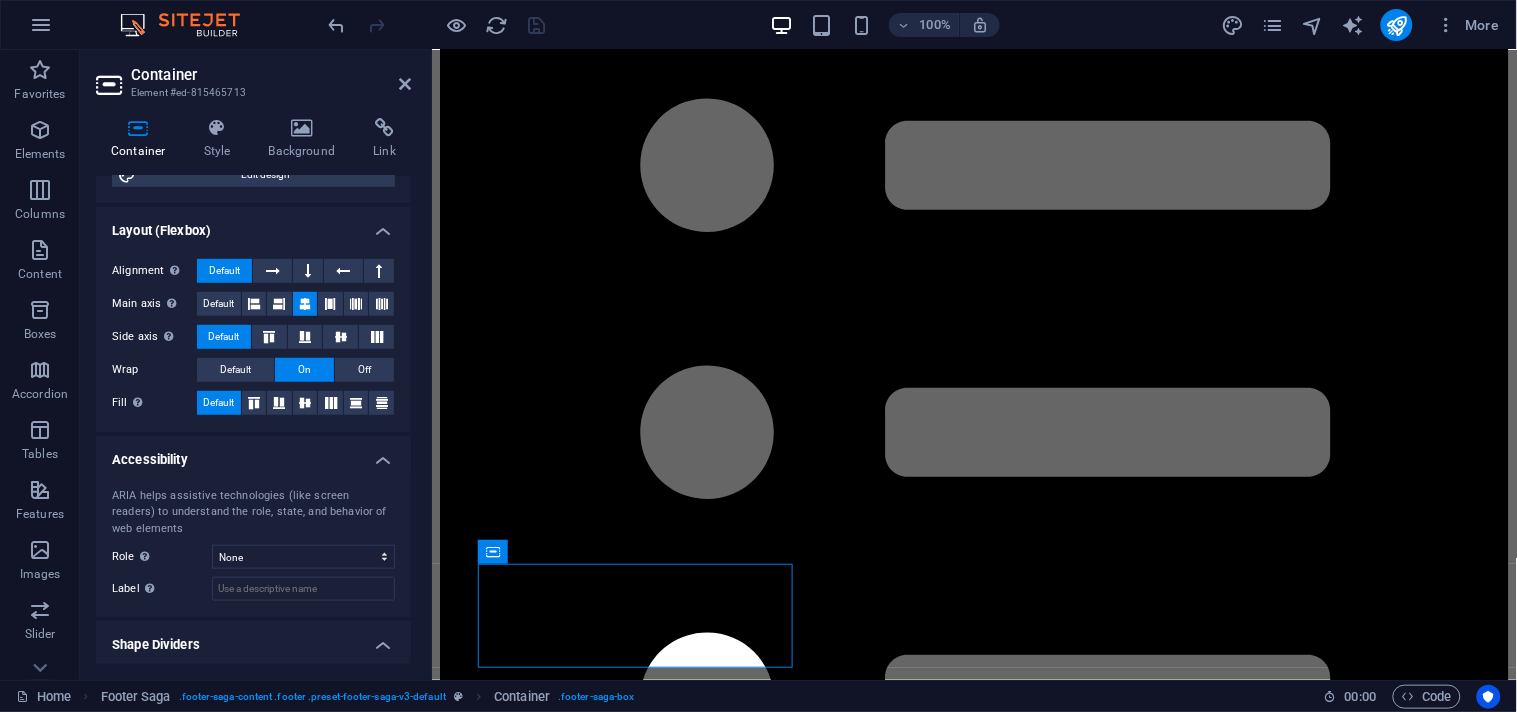 scroll, scrollTop: 321, scrollLeft: 0, axis: vertical 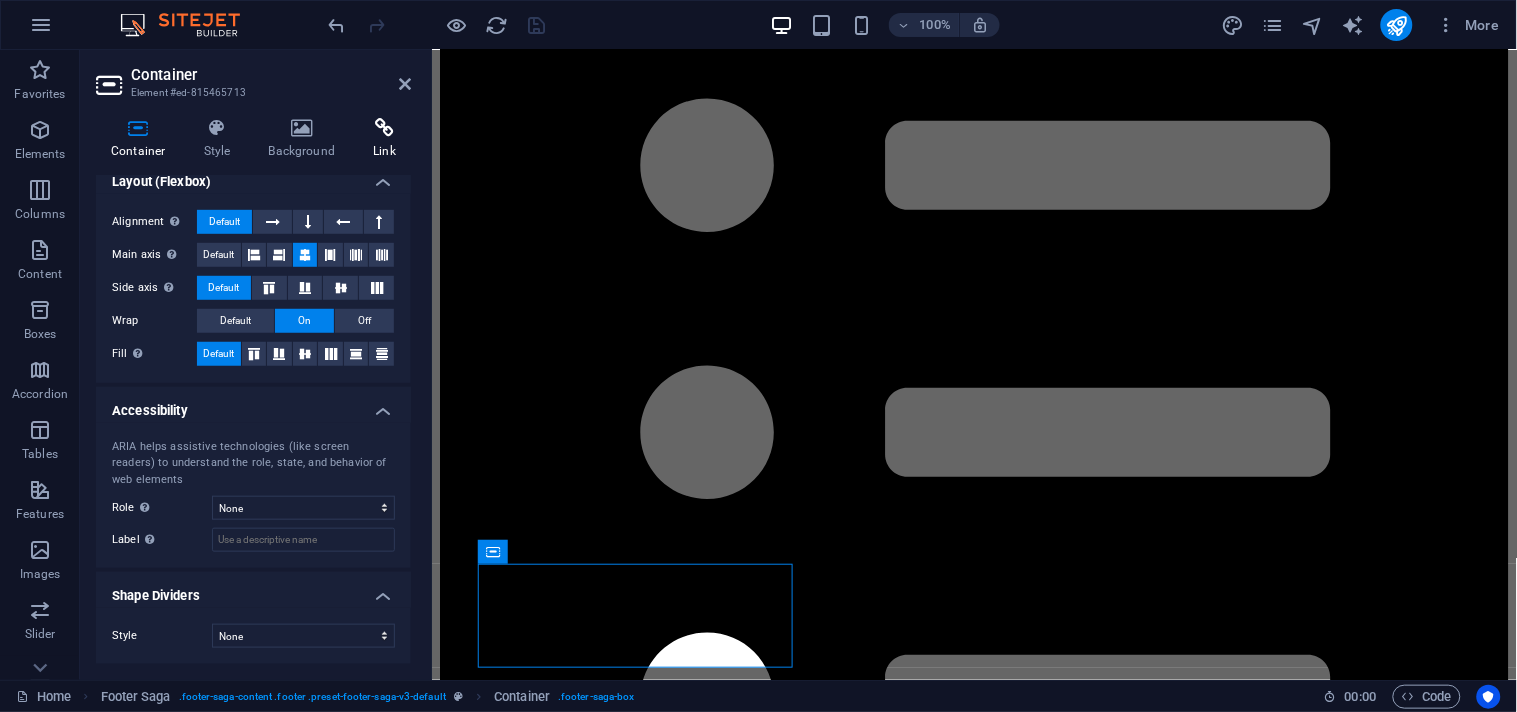 click on "Link" at bounding box center (384, 139) 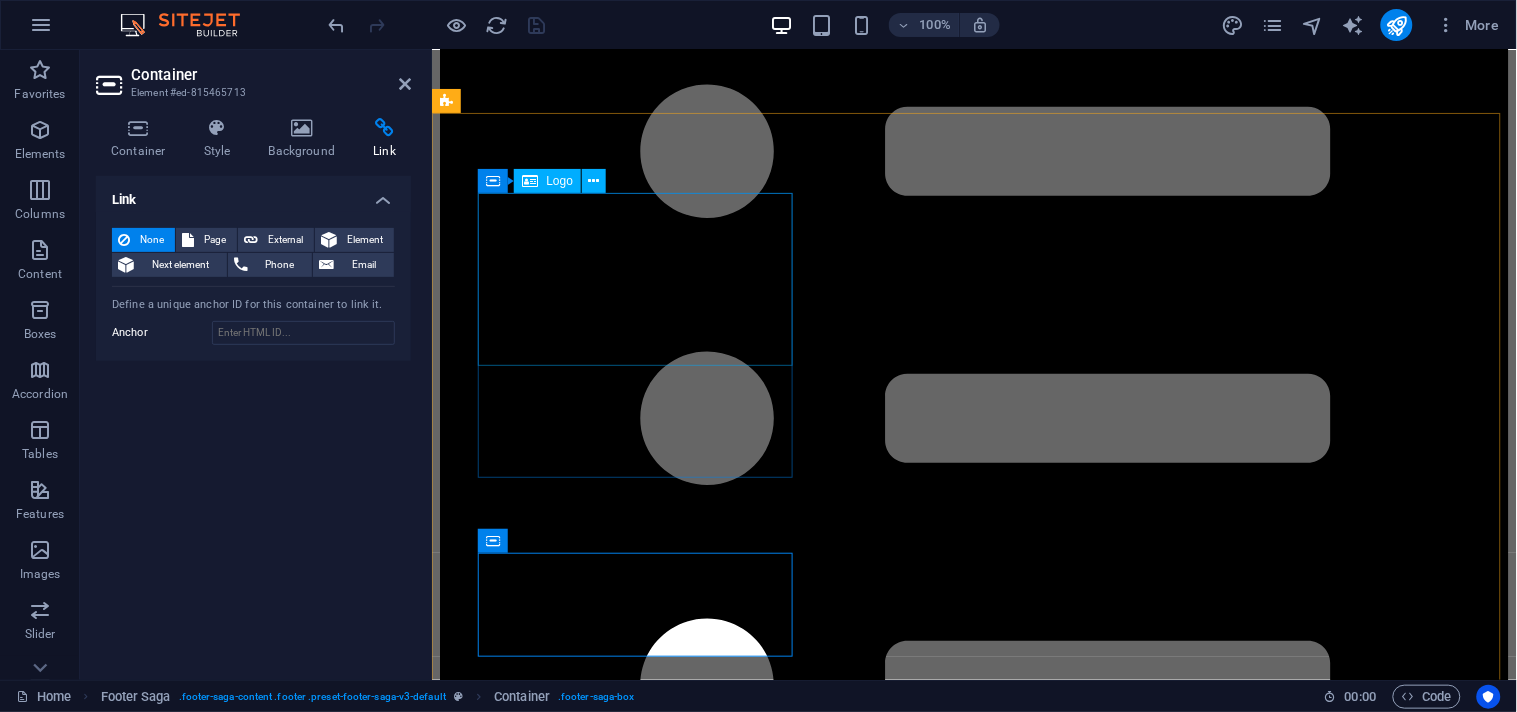 scroll, scrollTop: 11197, scrollLeft: 0, axis: vertical 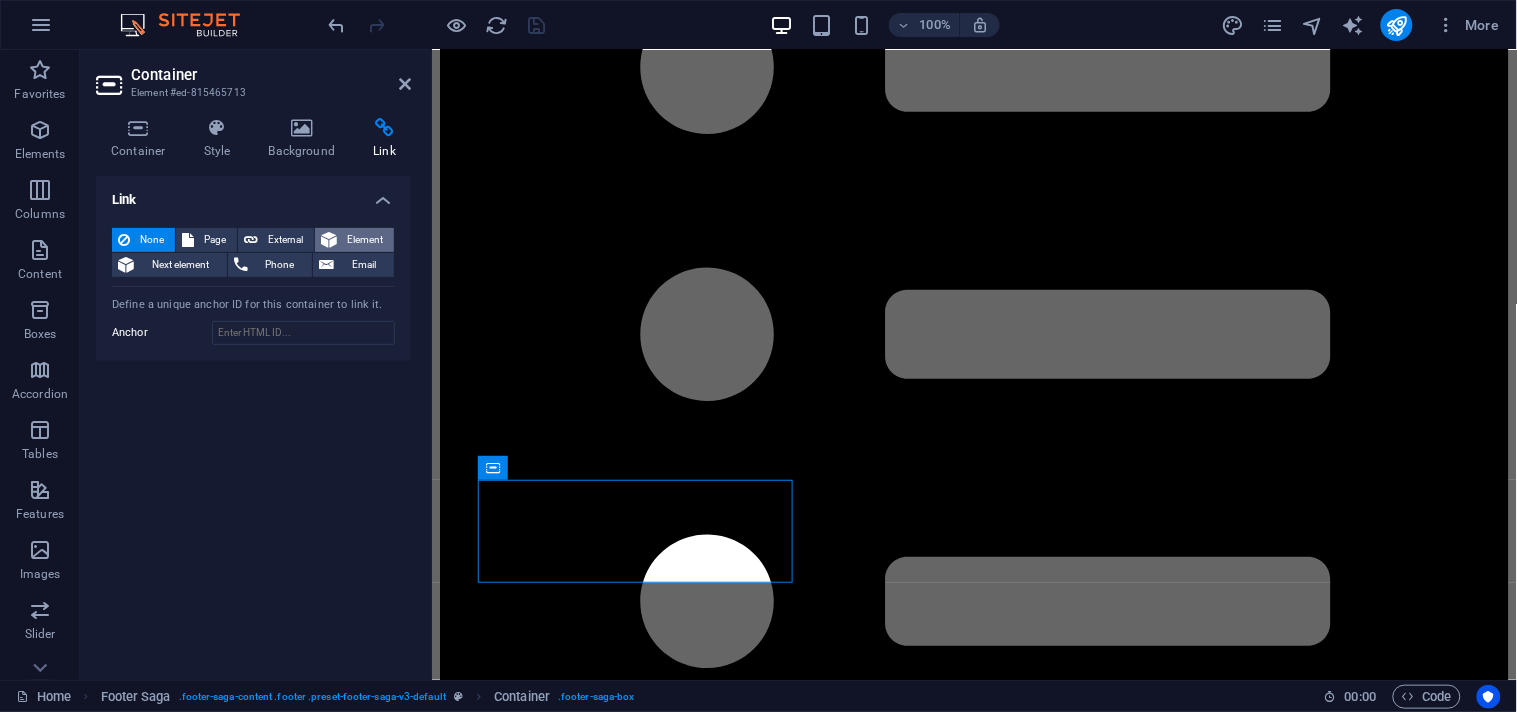 click on "Element" at bounding box center [354, 240] 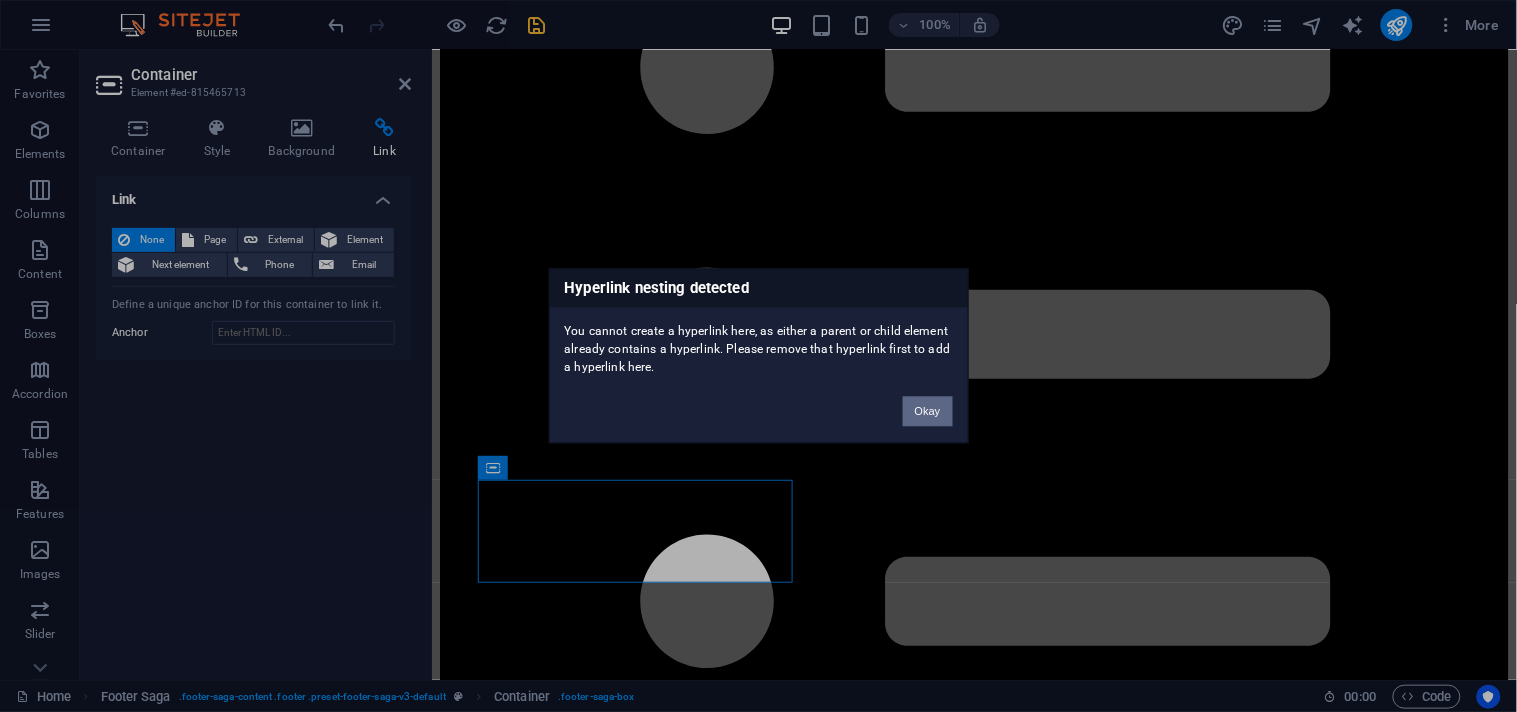 click on "Okay" at bounding box center (928, 412) 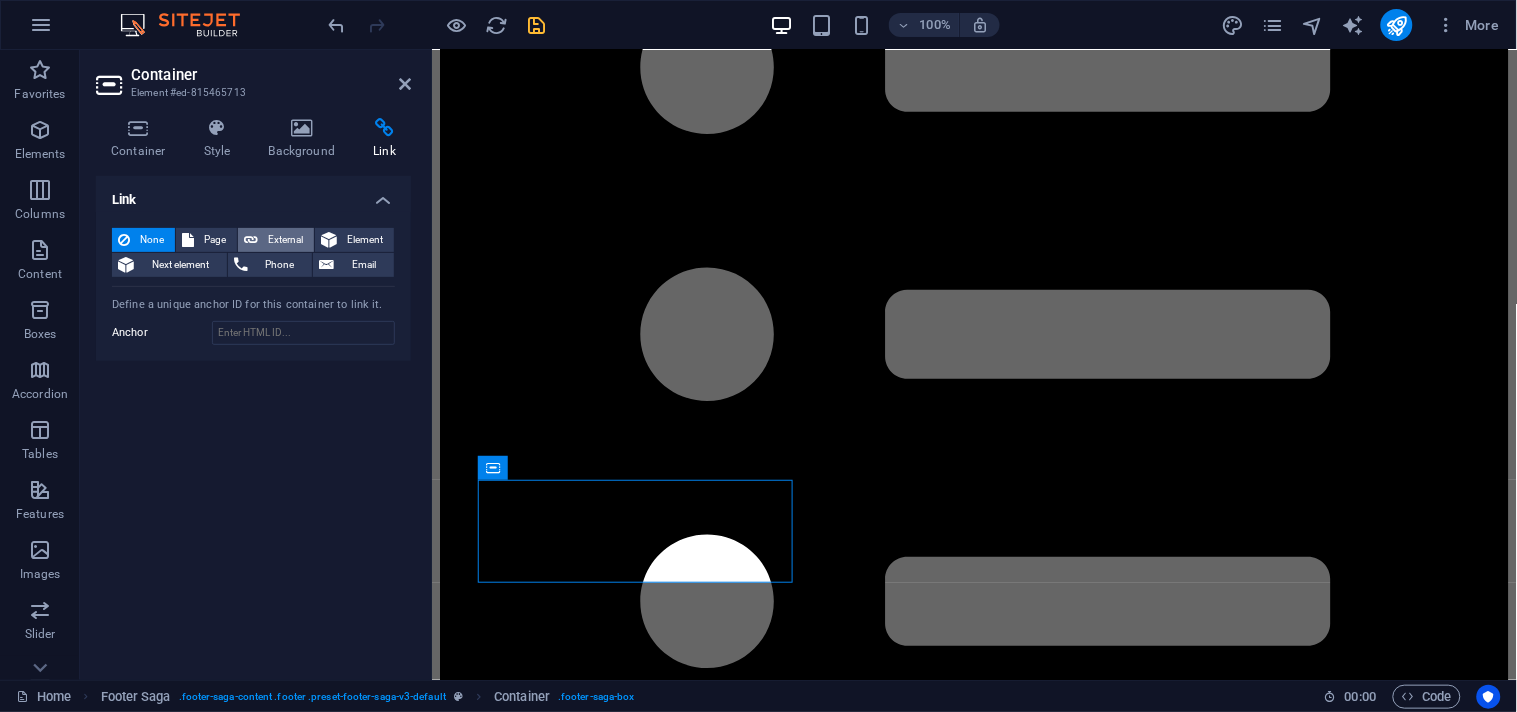 click on "External" at bounding box center (286, 240) 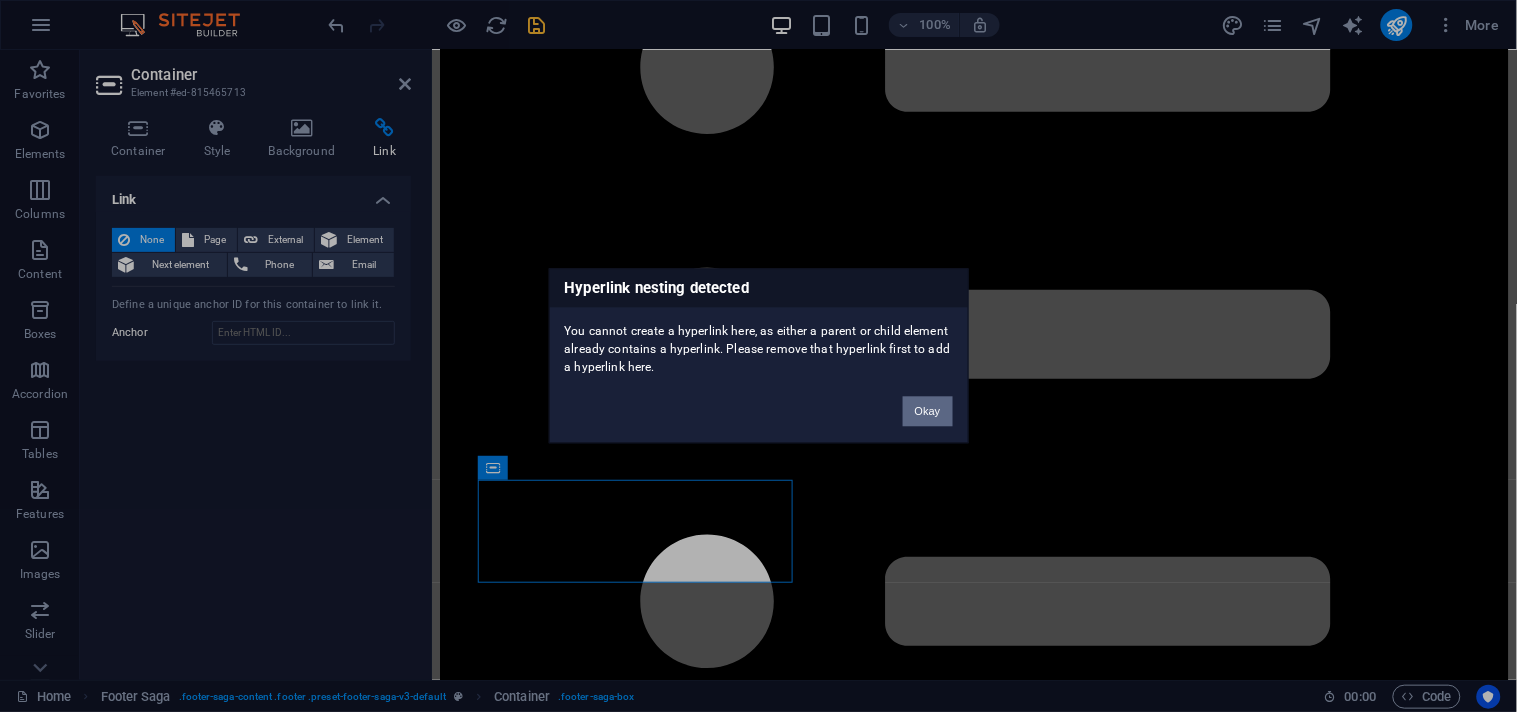 click on "Okay" at bounding box center (928, 412) 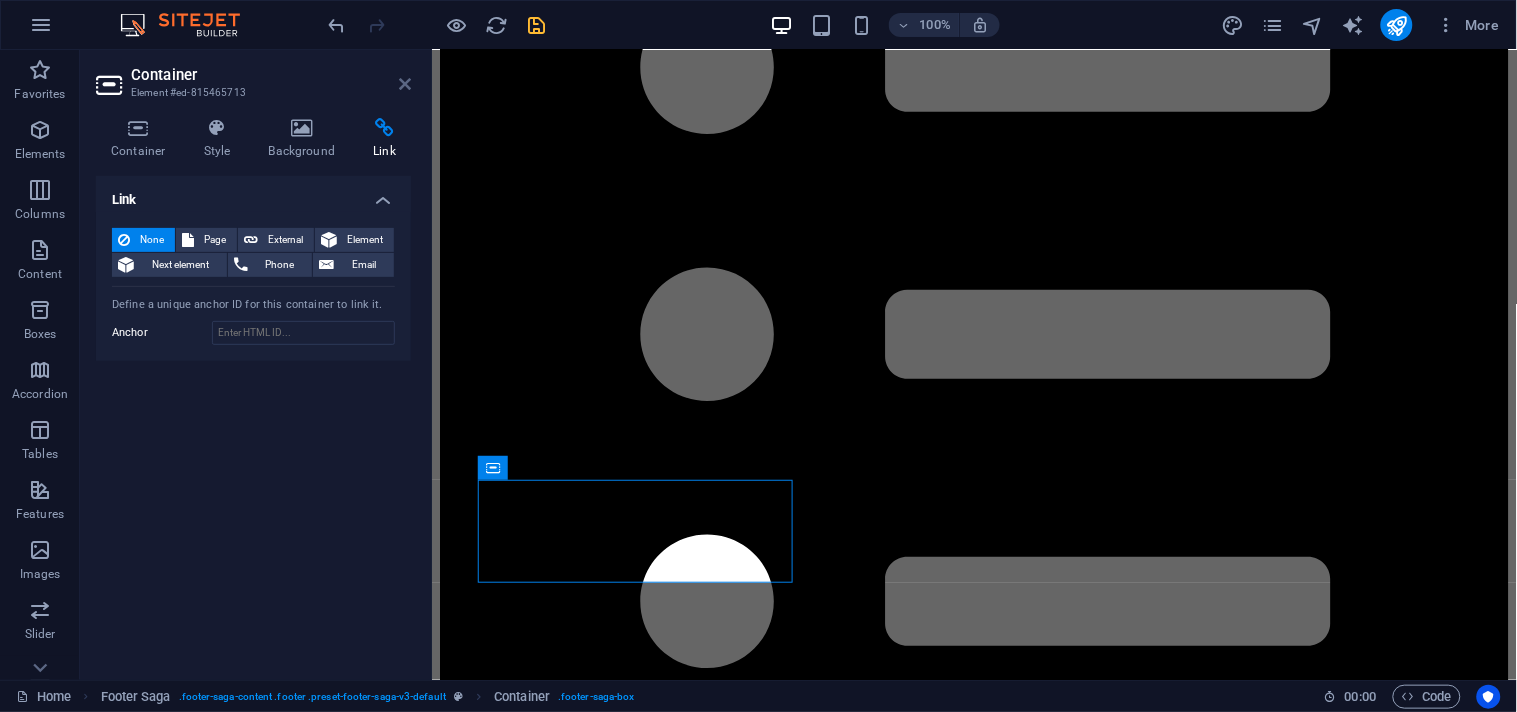 click at bounding box center [405, 84] 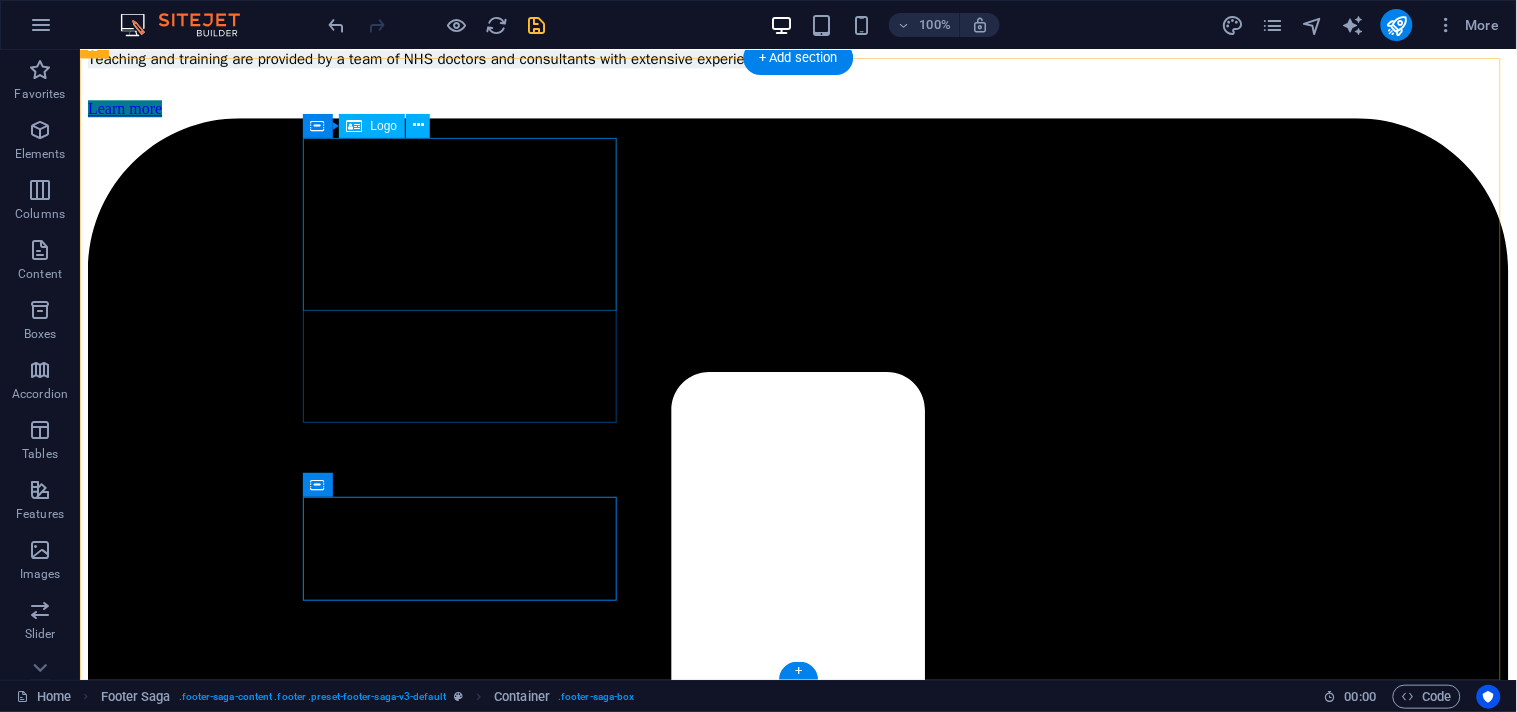 scroll, scrollTop: 11181, scrollLeft: 0, axis: vertical 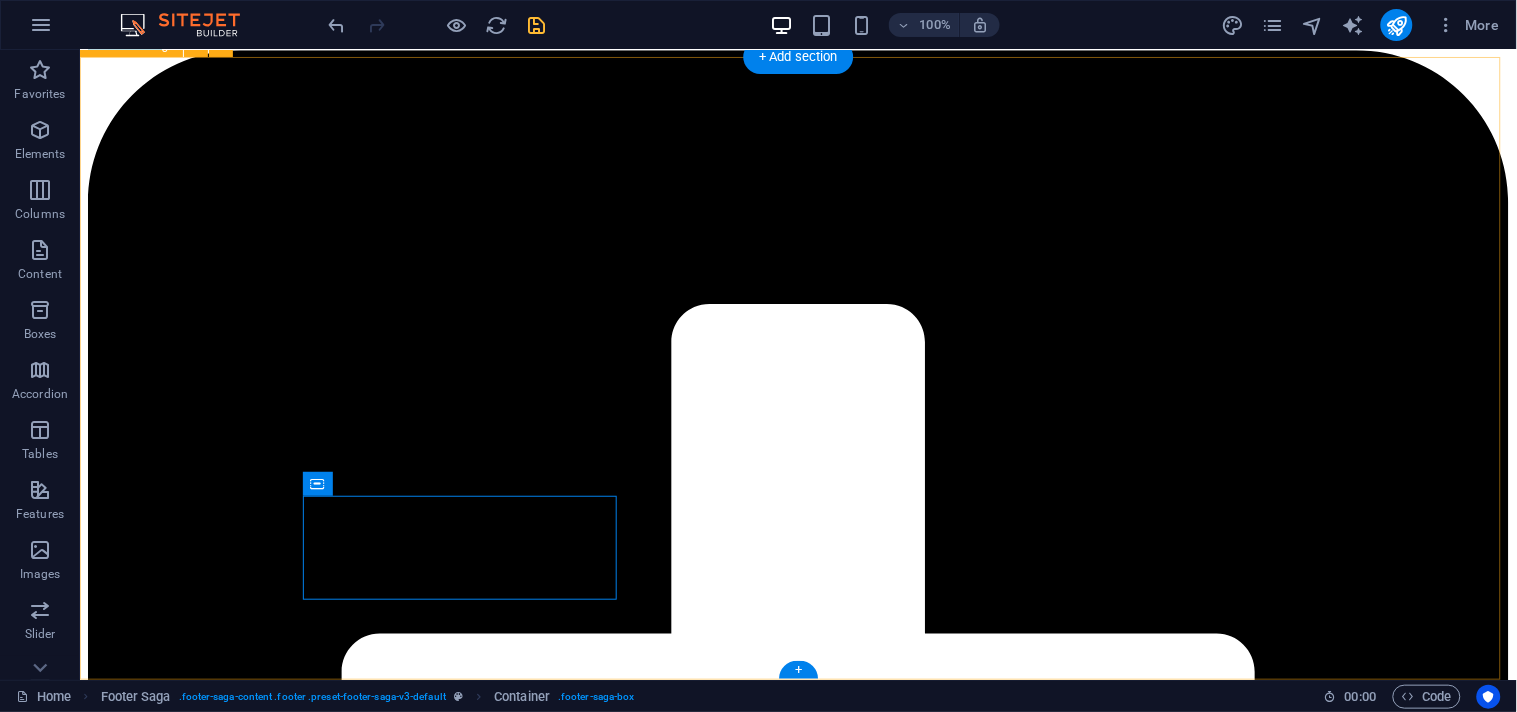 click on "Empowering Tomorrow's Medical Leaders. Navigate the Challenges , Illuminate Your Success -Join Our Journey to Excellence - Dreams Unlocked Plab Courses Plab 2 Courses Plab 2 MasterClass OET Courses Repeater Course Full Course ECG Interpretation Emergency Radiology Course Expert Witness Course CLINIC LOCUM MRCEM SBA Our Blogs Contact info Address UKARE ACADEMY The Care Clinics, Bungalow No 217, opposite Jheel Park, Delhi Mercantile Society Block 3 PECHS , [CITY] [POSTAL_CODE] Phone +92 [PHONE] Email info@[example.com] Social media Facebook Instagram" at bounding box center [797, 14852] 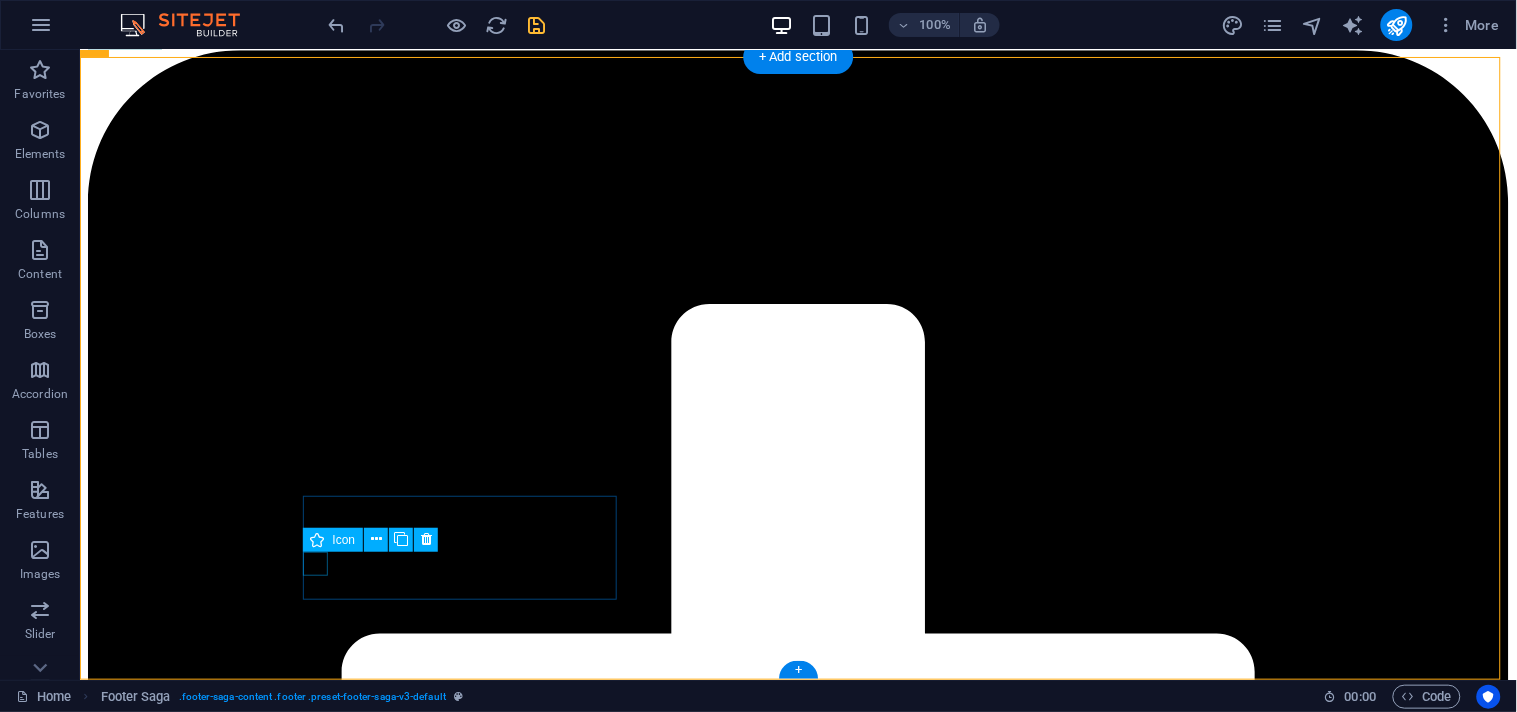 click at bounding box center [797, 14657] 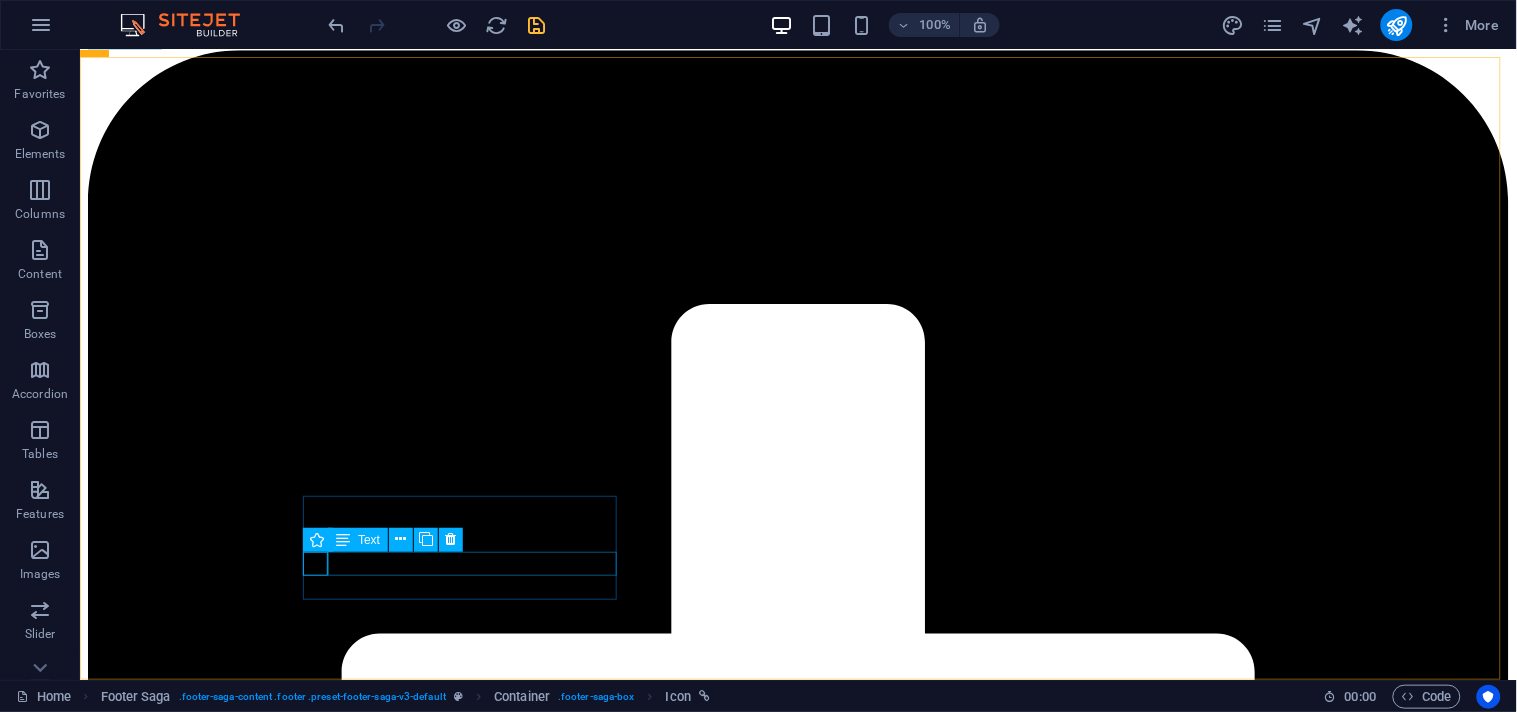 click at bounding box center (343, 540) 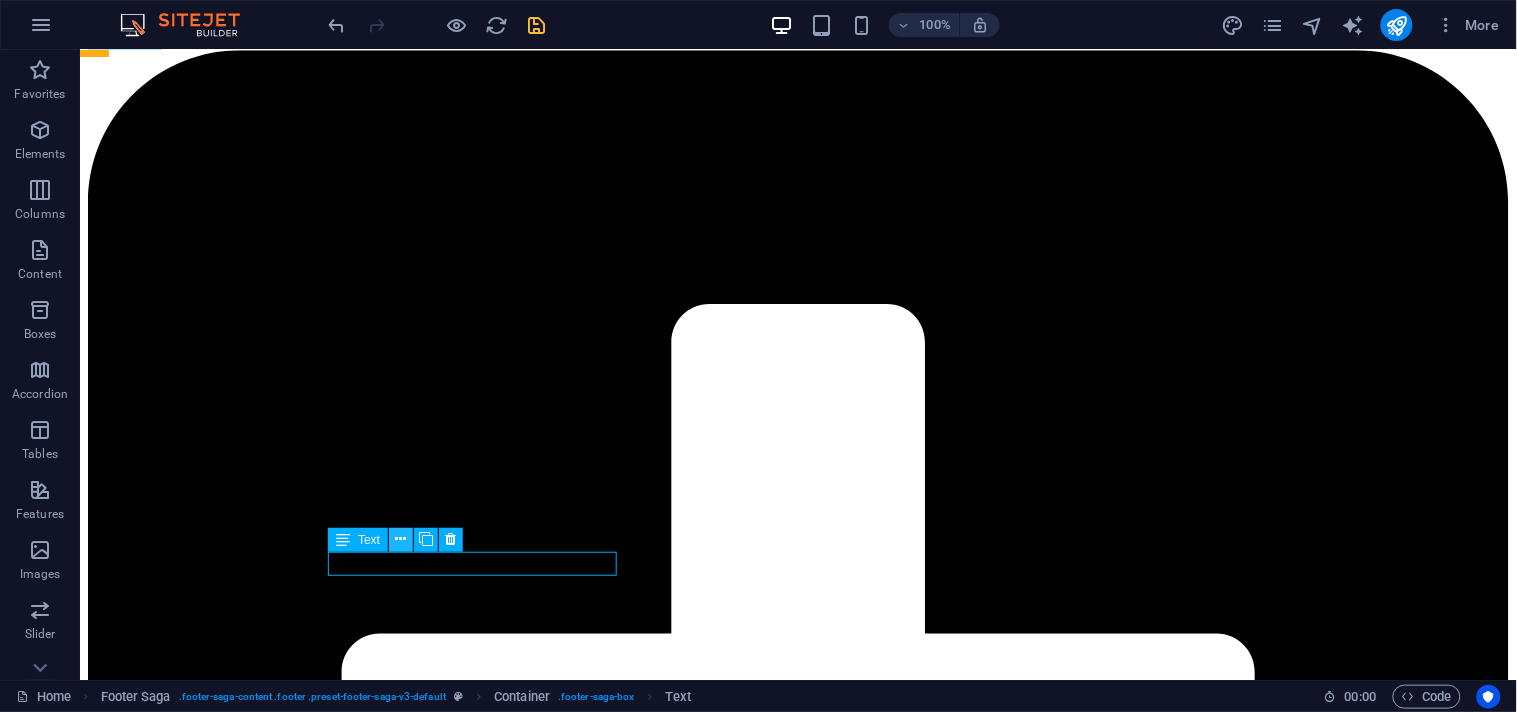 click at bounding box center (401, 539) 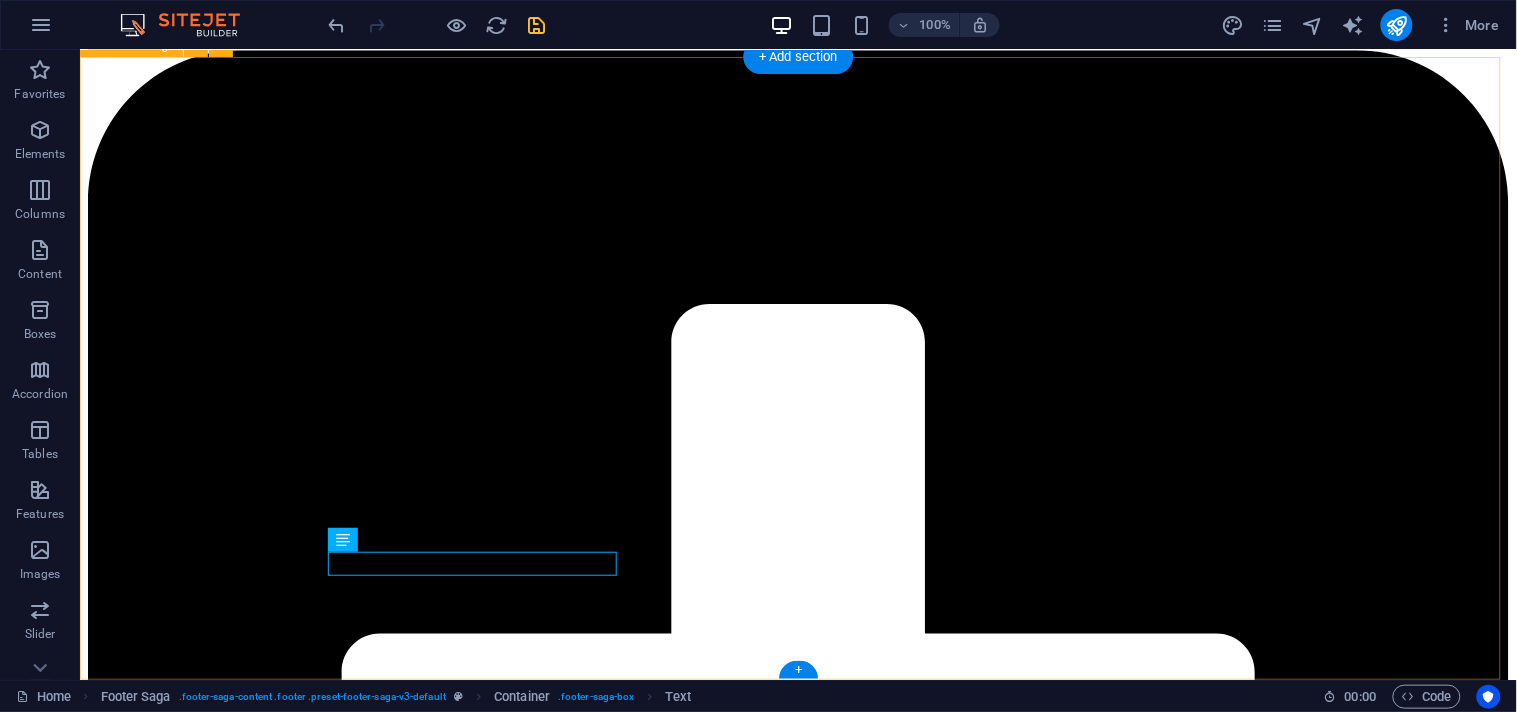 click on "Empowering Tomorrow's Medical Leaders. Navigate the Challenges , Illuminate Your Success -Join Our Journey to Excellence - Dreams Unlocked Plab Courses Plab 2 Courses Plab 2 MasterClass OET Courses Repeater Course Full Course ECG Interpretation Emergency Radiology Course Expert Witness Course CLINIC LOCUM MRCEM SBA Our Blogs Contact info Address UKARE ACADEMY The Care Clinics, Bungalow No 217, opposite Jheel Park, Delhi Mercantile Society Block 3 PECHS , [CITY] [POSTAL_CODE] Phone +92 [PHONE] Email info@[example.com] Social media Facebook Instagram" at bounding box center (797, 14852) 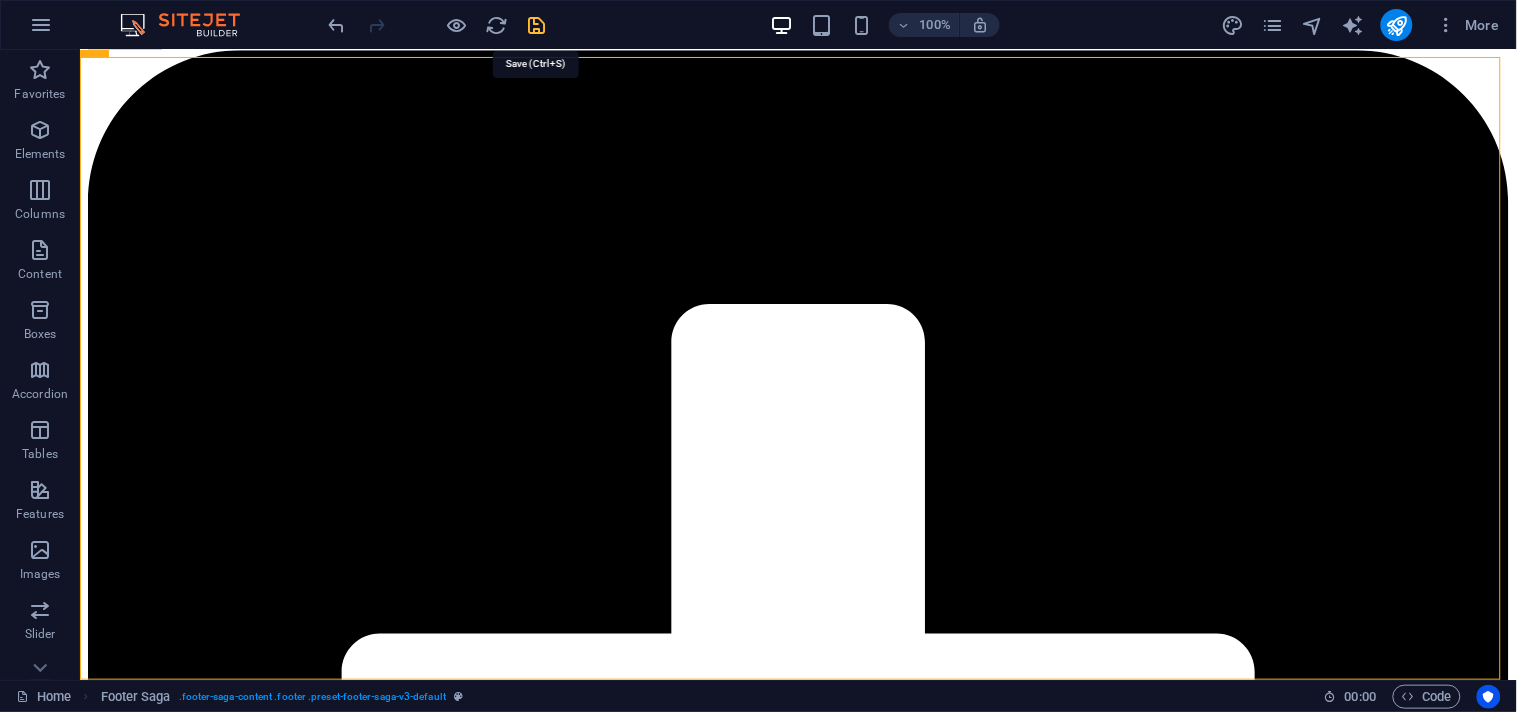 click at bounding box center (537, 25) 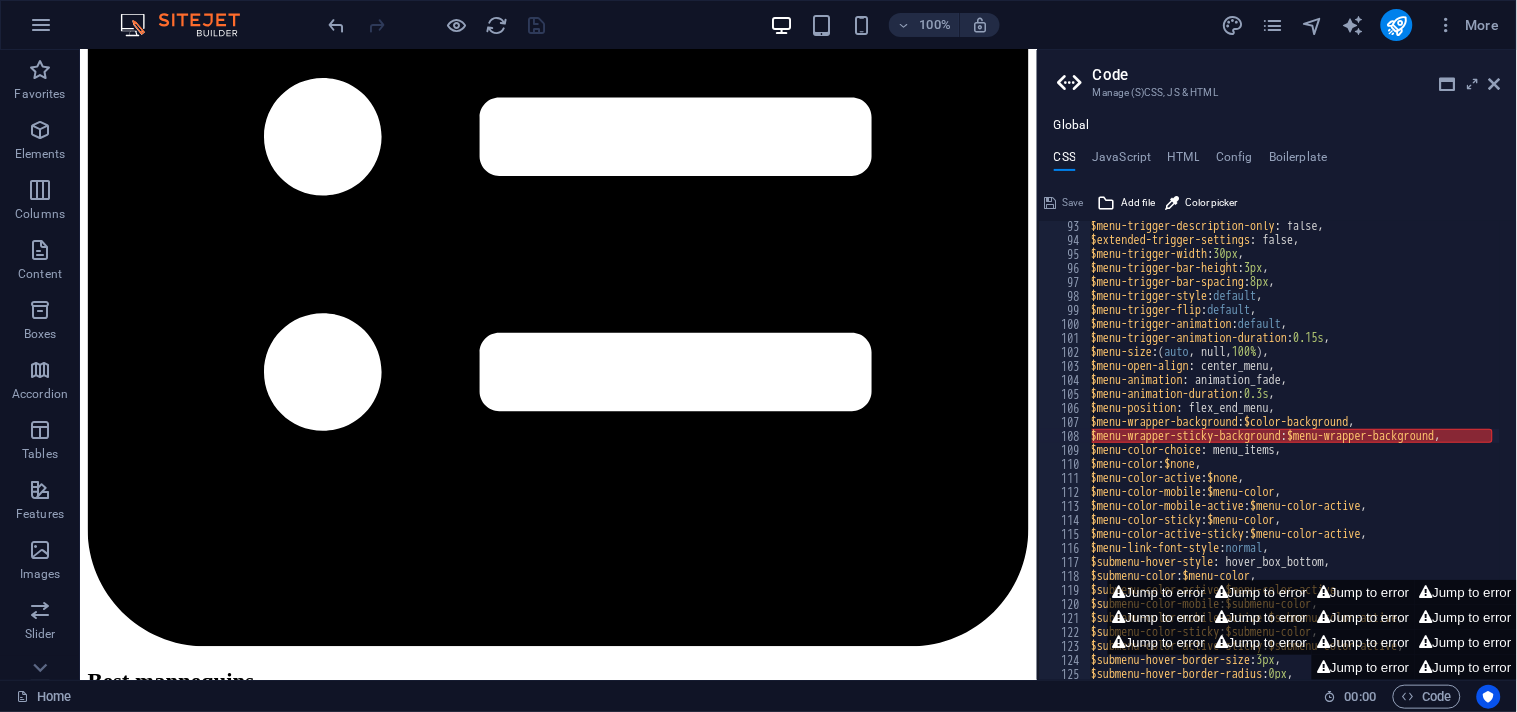 scroll, scrollTop: 10846, scrollLeft: 0, axis: vertical 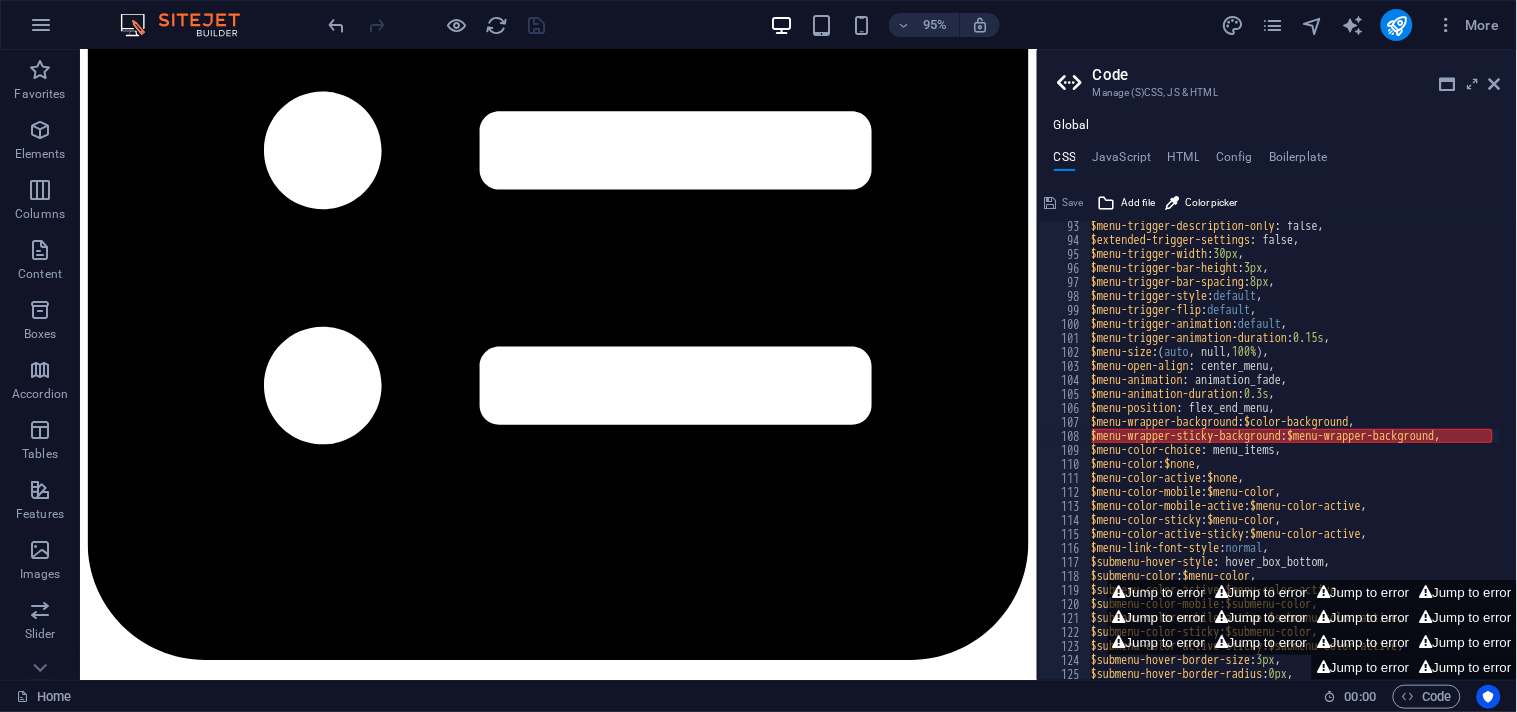 click on "Code Manage (S)CSS, JS & HTML Global CSS JavaScript HTML Config Boilerplate $menu-wrapper-sticky-background: $menu-wrapper-background, 93 94 95 96 97 98 99 100 101 102 103 104 105 106 107 108 109 110 111 112 113 114 115 116 117 118 119 120 121 122 123 124 125 126 127 $menu-trigger-description-only : false, $extended-trigger-settings : false, $menu-trigger-width : 30px , $menu-trigger-bar-height : 3px , $menu-trigger-bar-spacing : 8px , $menu-trigger-style : default , $menu-trigger-flip : default , $menu-trigger-animation : default , $menu-trigger-animation-duration : 0.15s , $menu-size : ( auto , null, 100% ) , $menu-open-align : center_menu, $menu-animation : animation_fade, $menu-animation-duration : 0.3s , $menu-position : flex_end_menu, $menu-wrapper-background : $color-background , $menu-wrapper-sticky-background :  :" at bounding box center (1277, 365) 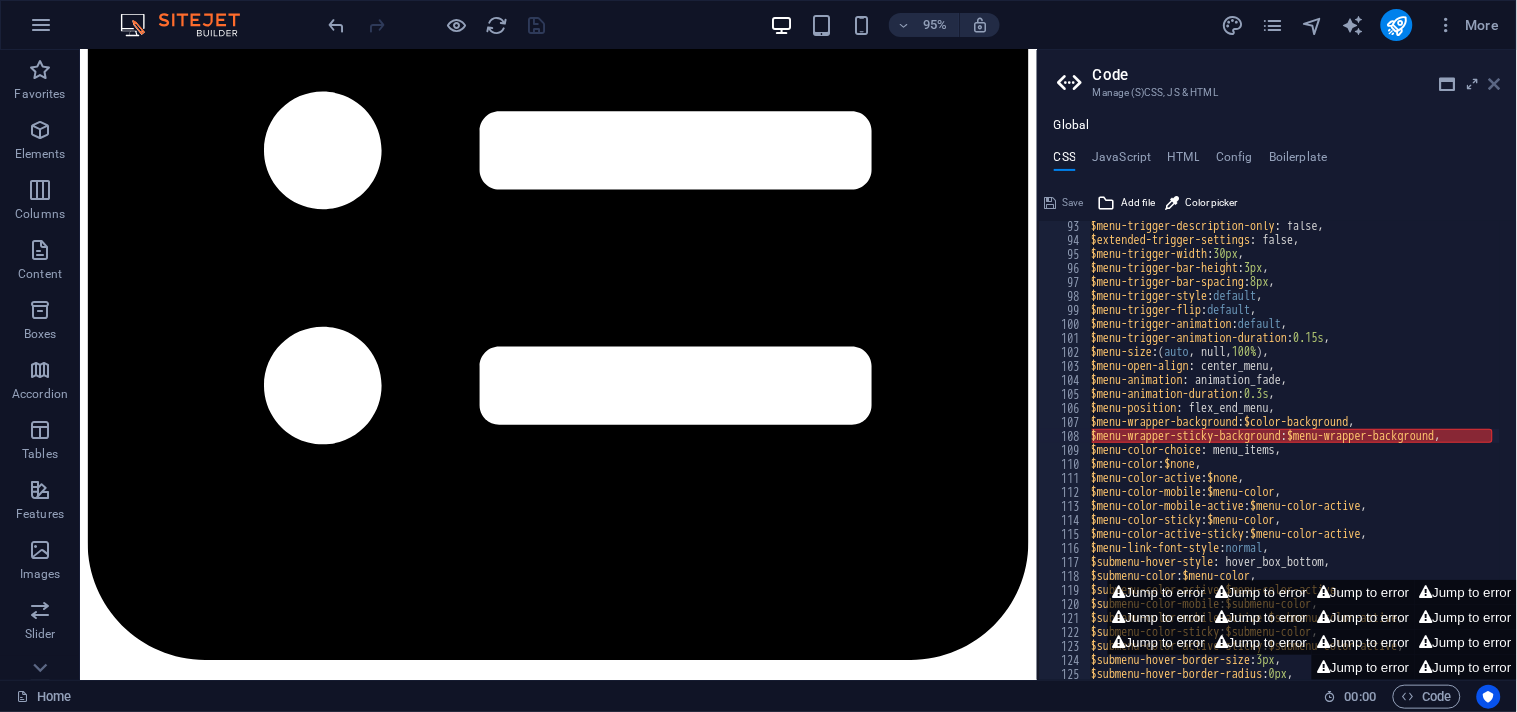 click at bounding box center (1495, 84) 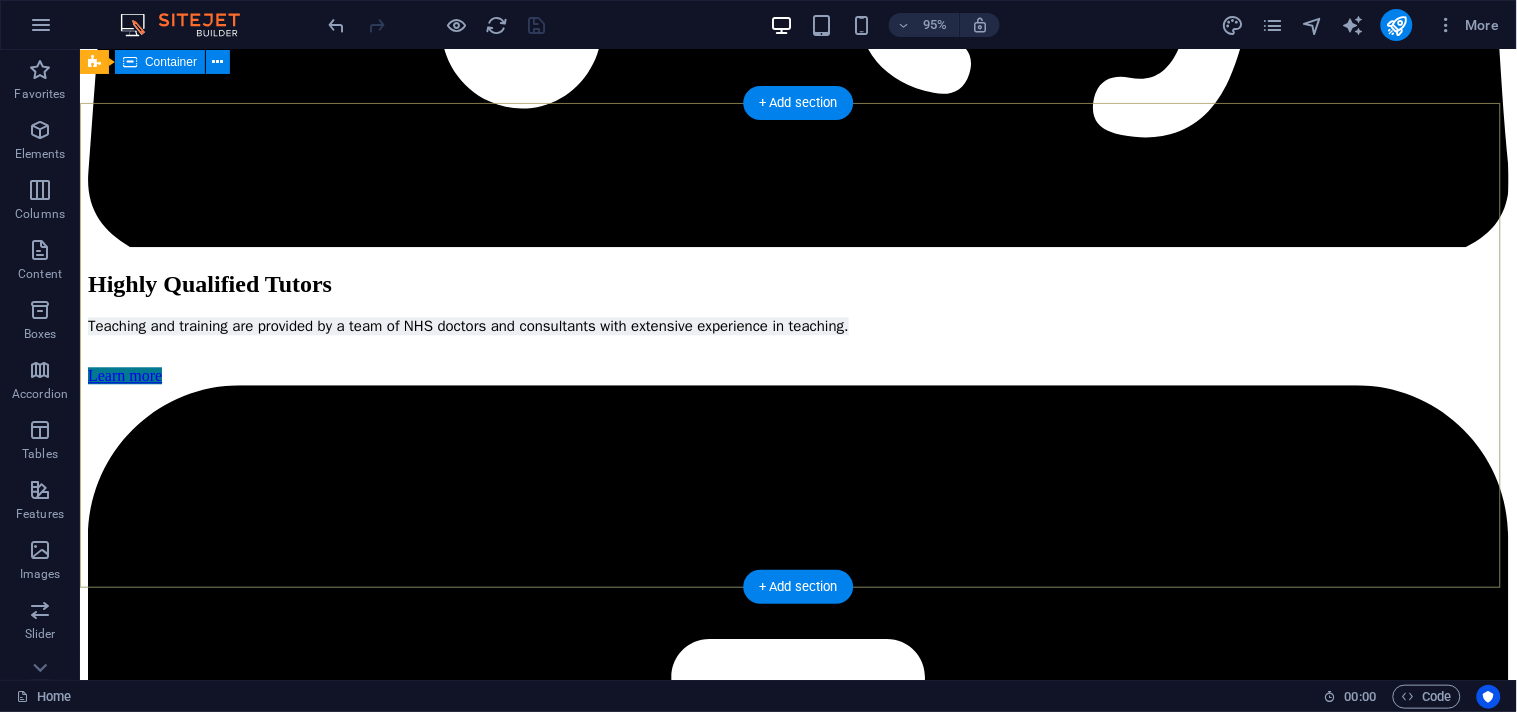 scroll, scrollTop: 10820, scrollLeft: 0, axis: vertical 